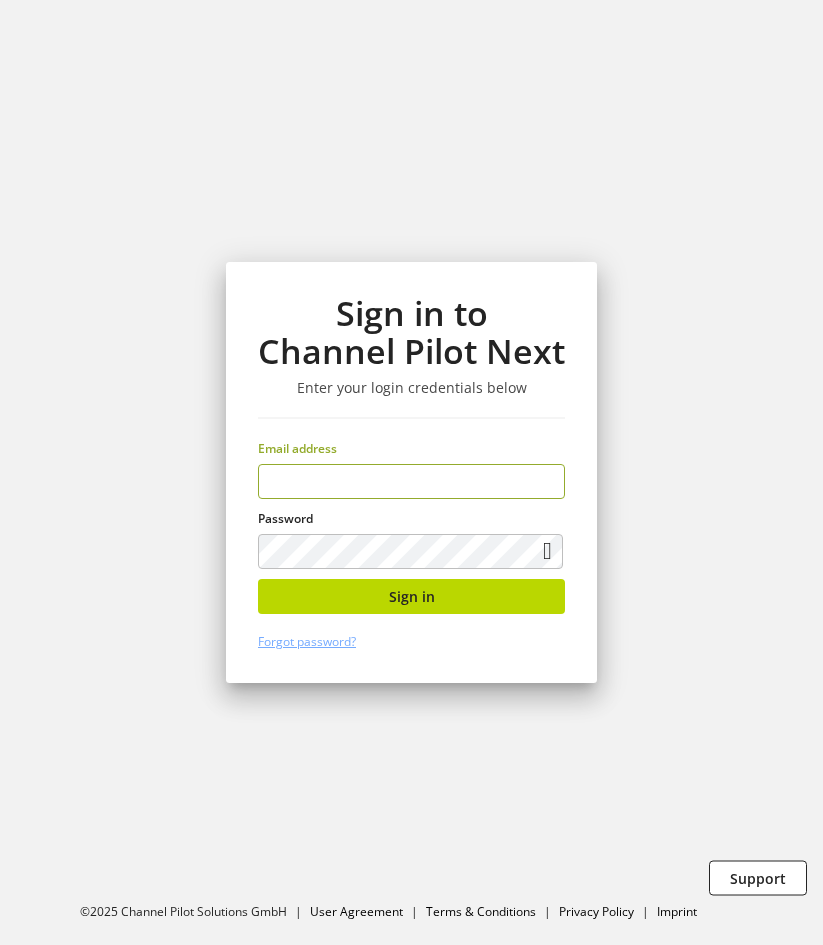 scroll, scrollTop: 0, scrollLeft: 0, axis: both 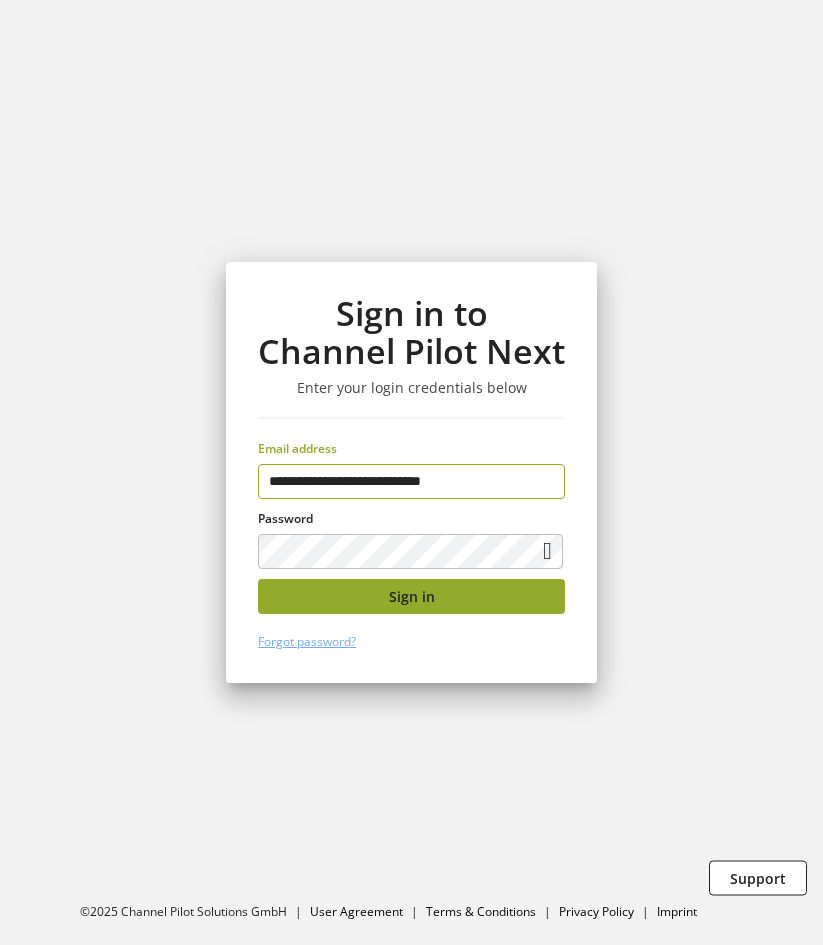 click on "Sign in" at bounding box center (411, 596) 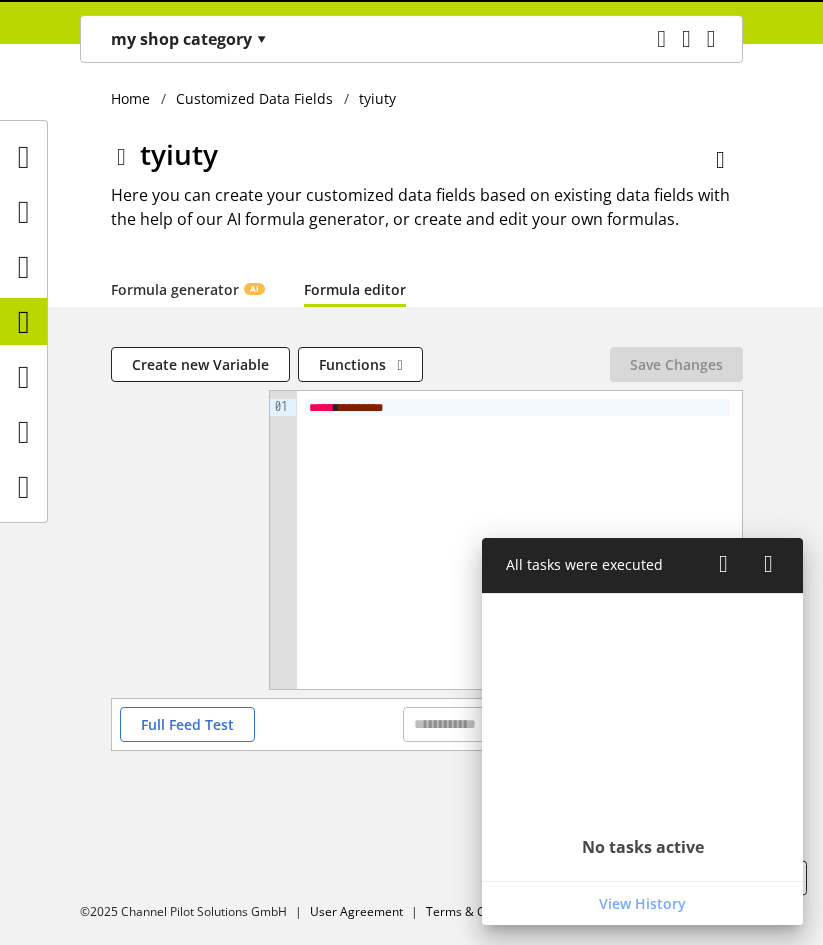 click on "******" at bounding box center [359, 407] 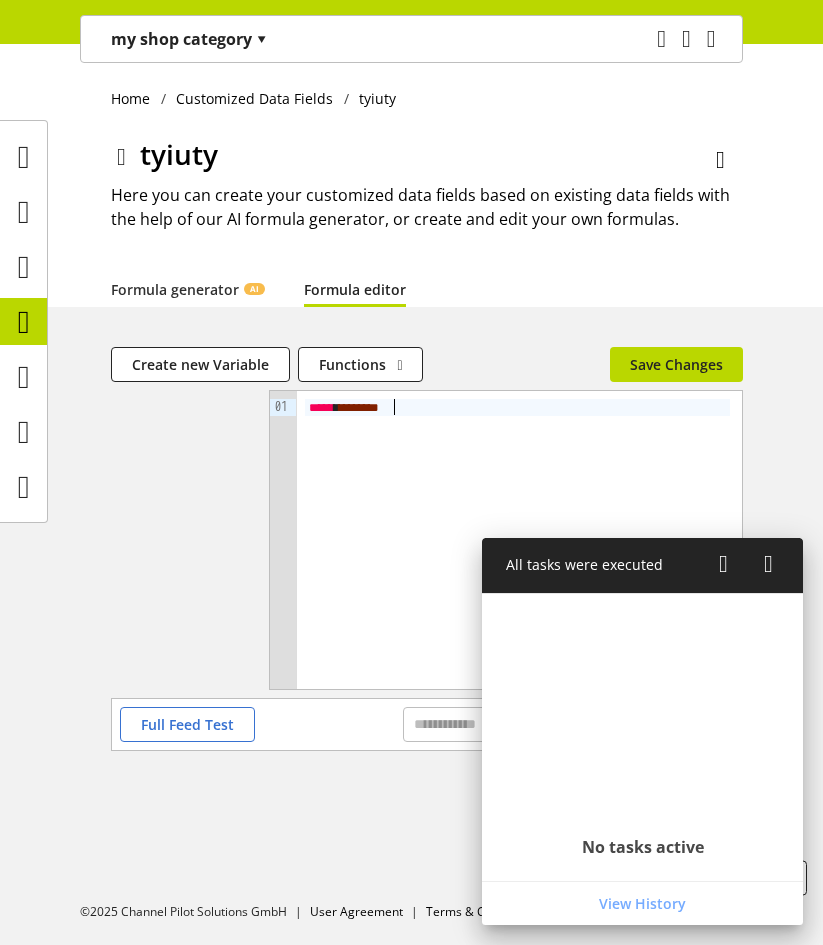 click on "*****" at bounding box center [356, 407] 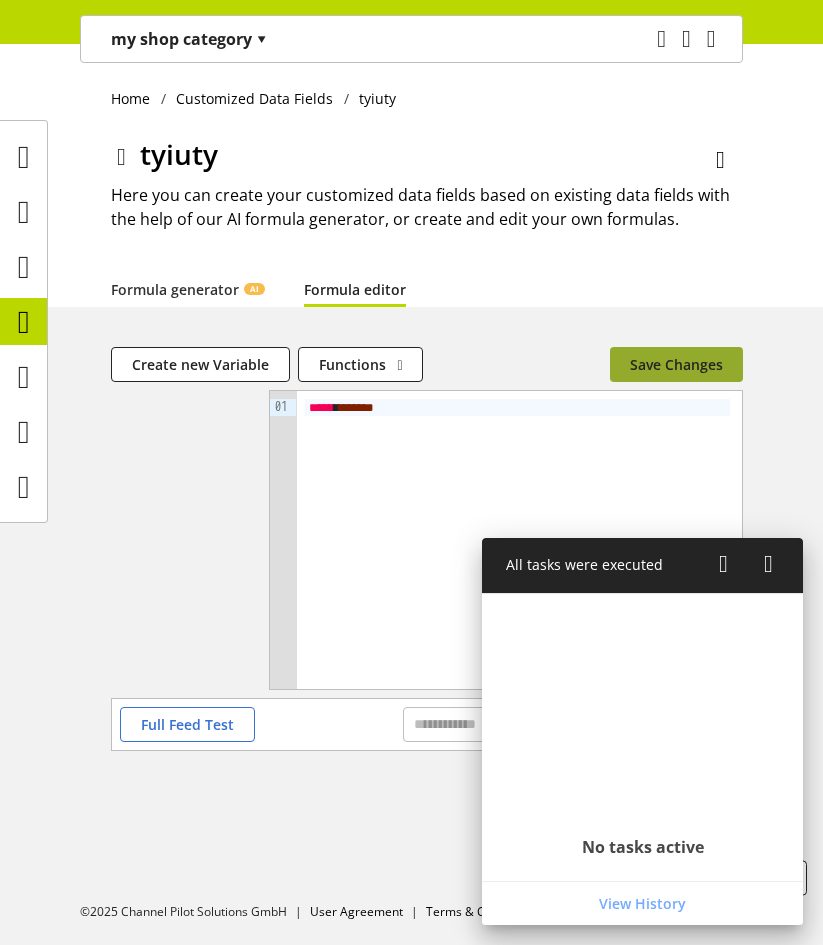 click on "Save Changes" at bounding box center (676, 364) 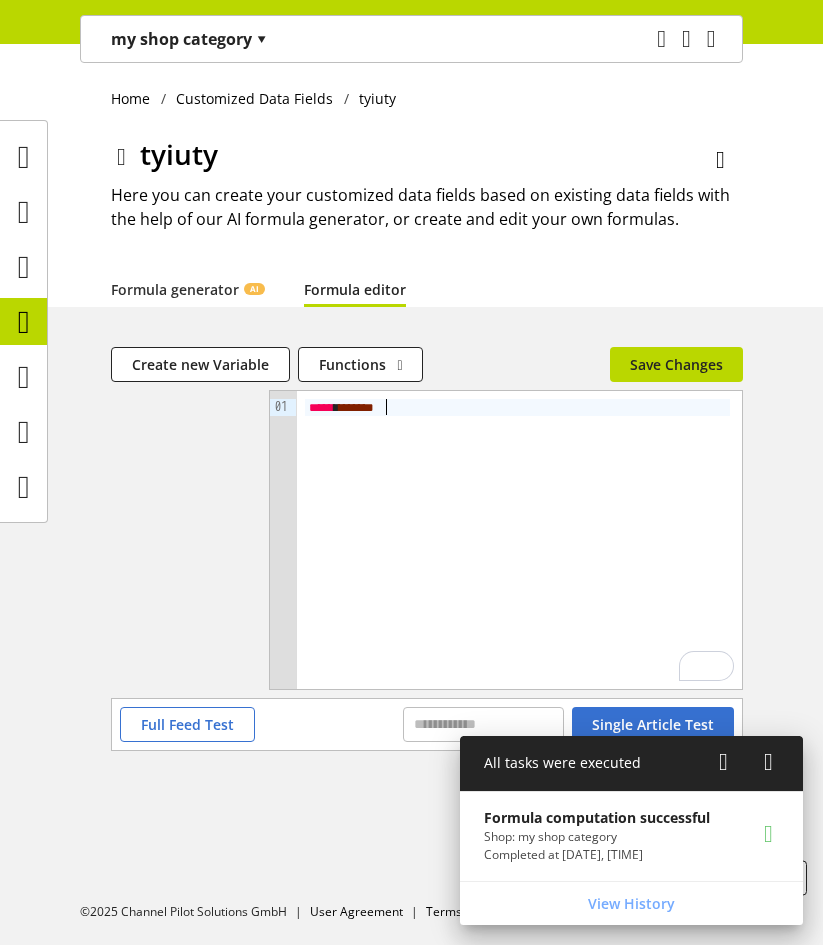 click on "****" at bounding box center [354, 407] 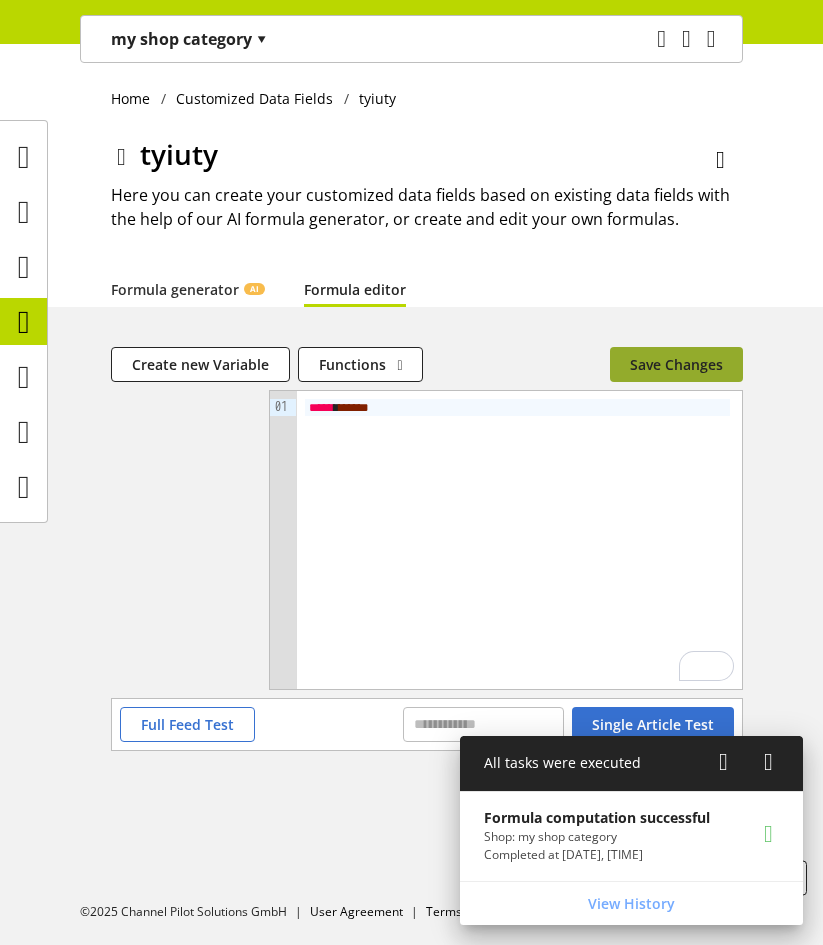 click on "Save Changes" at bounding box center (676, 364) 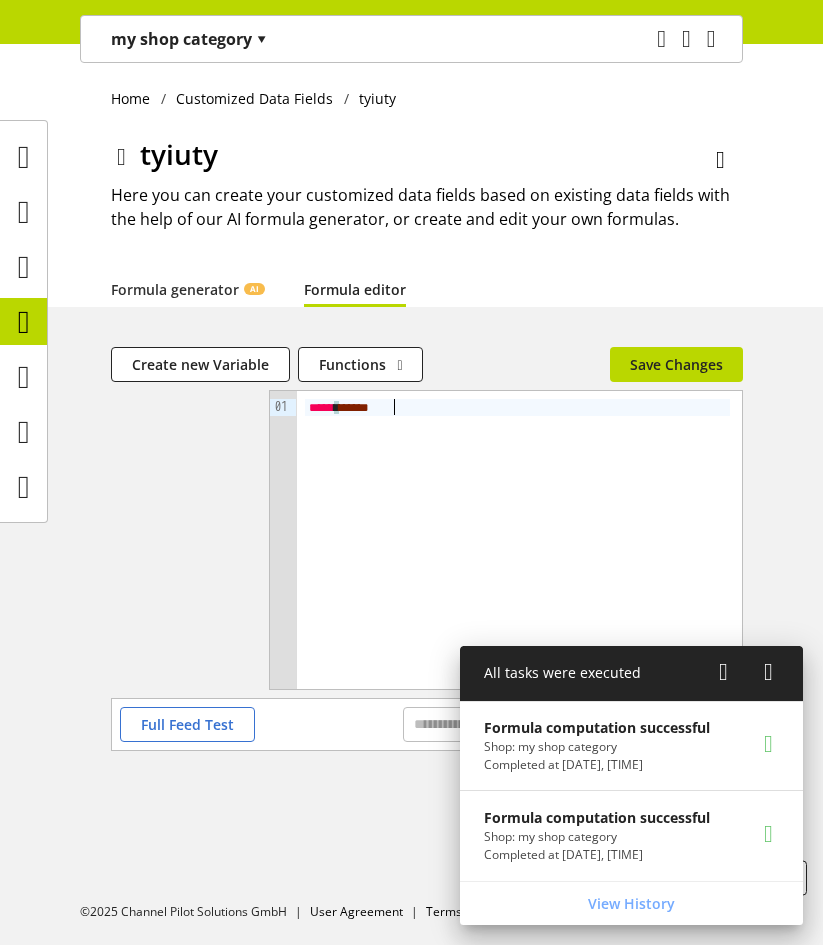 click on "*" at bounding box center (364, 407) 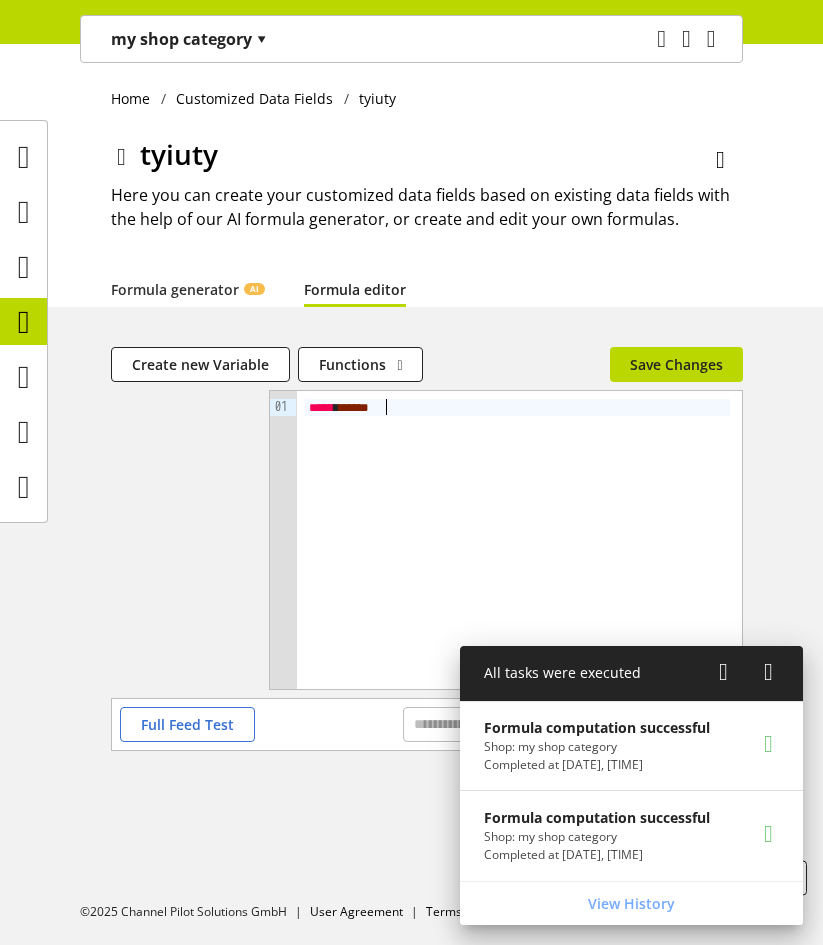 click on "*" at bounding box center [364, 407] 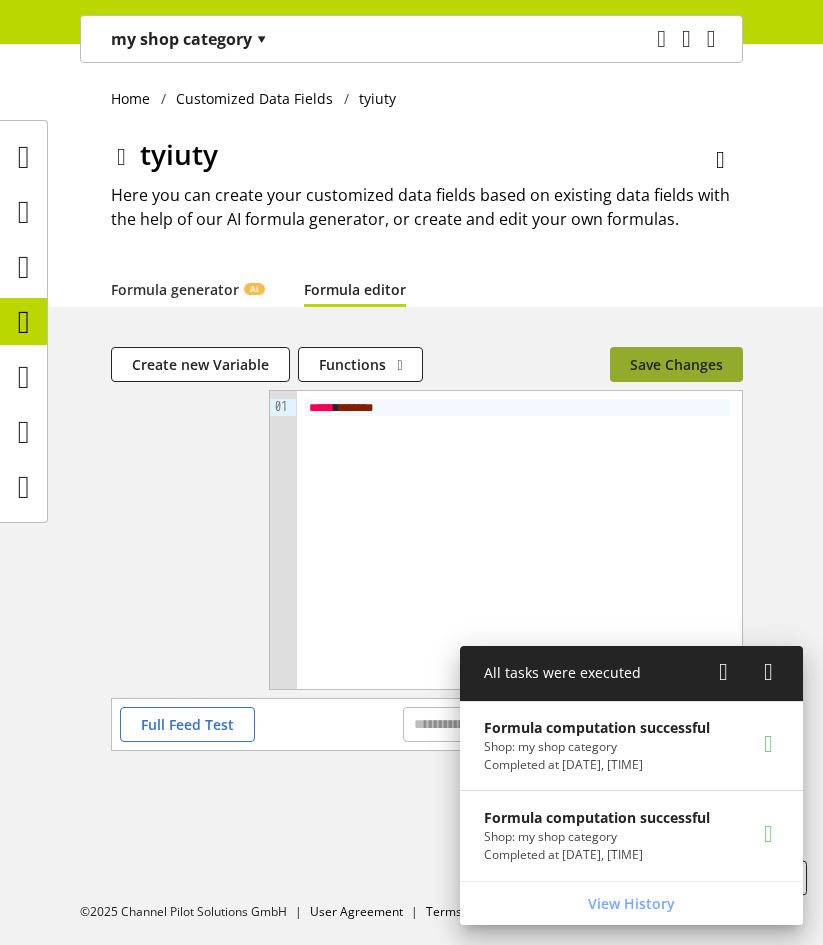 click on "Save Changes" at bounding box center (676, 364) 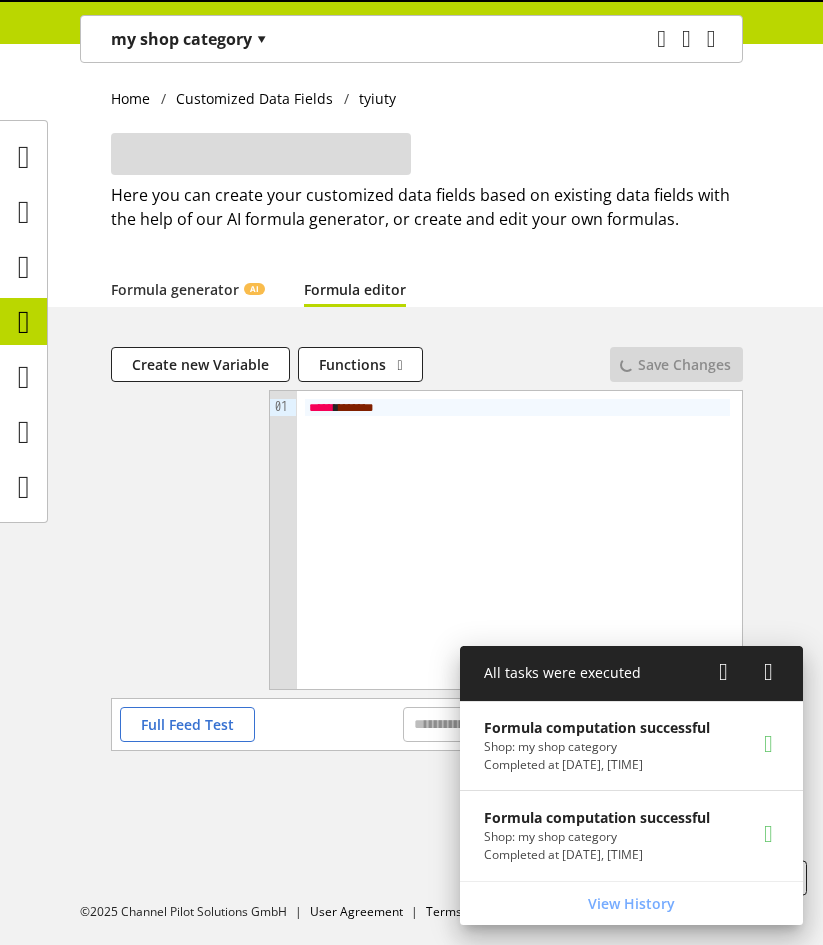 scroll, scrollTop: 0, scrollLeft: 0, axis: both 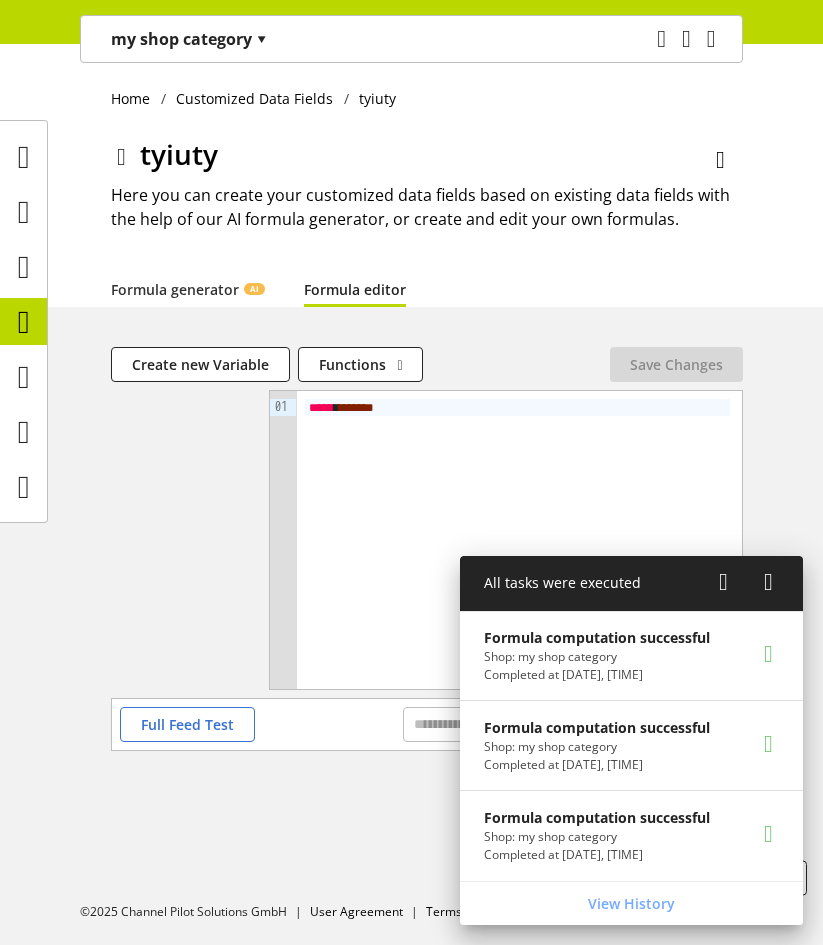 click on "****" at bounding box center (354, 407) 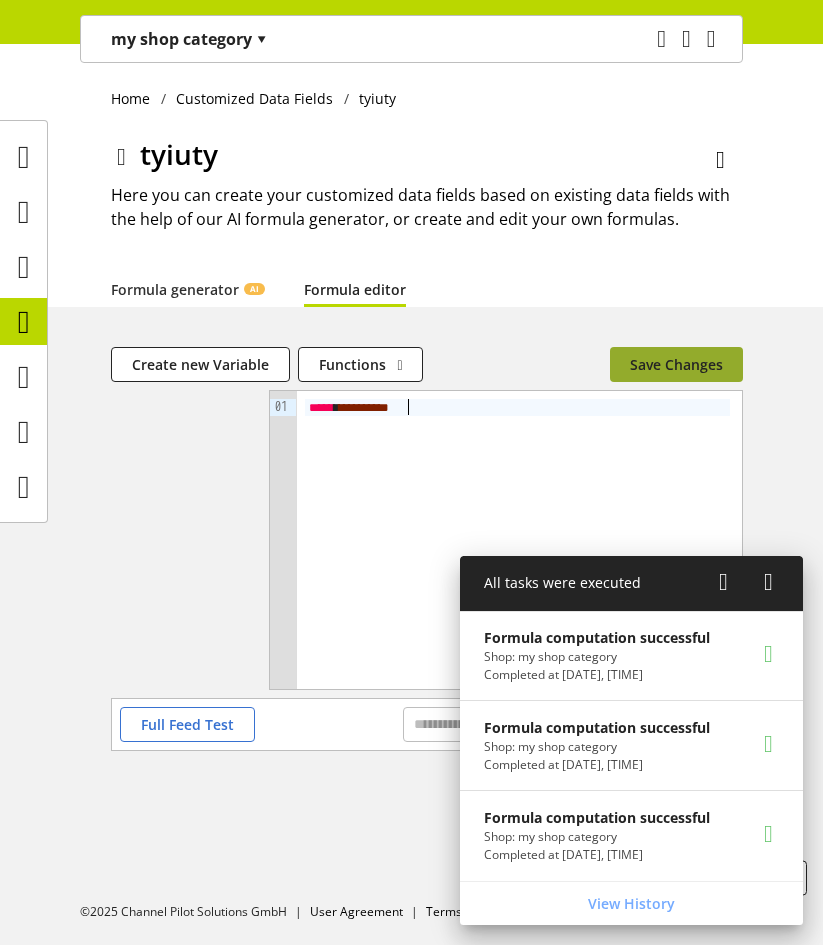 click on "Save Changes" at bounding box center [676, 364] 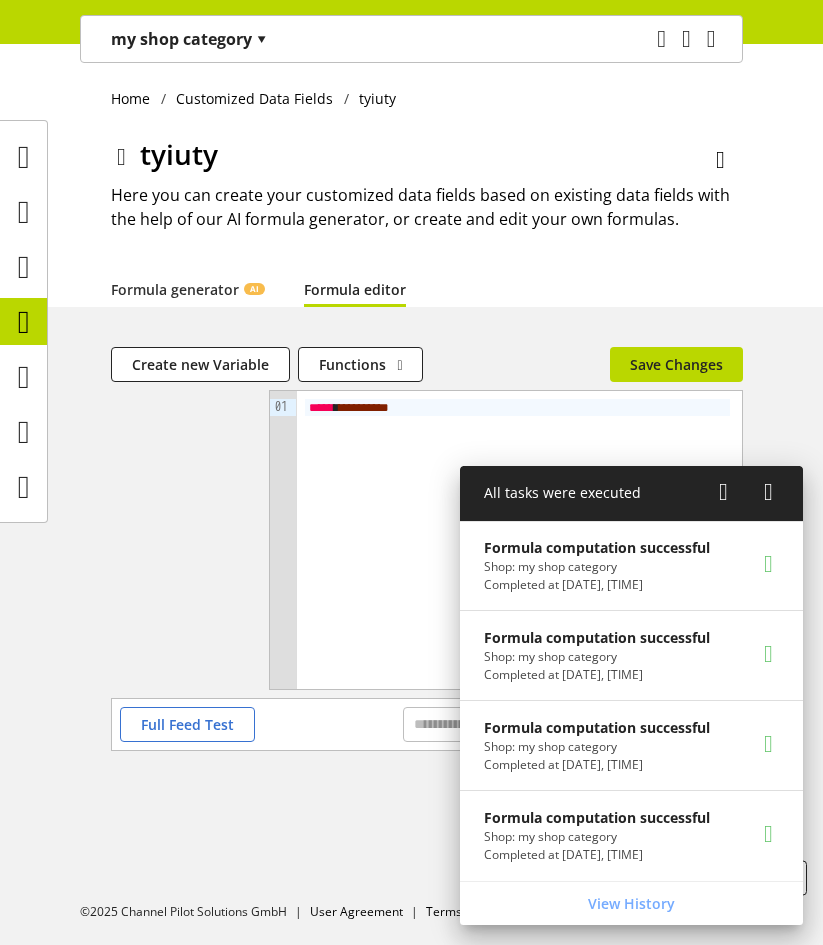 click on "*******" at bounding box center (361, 407) 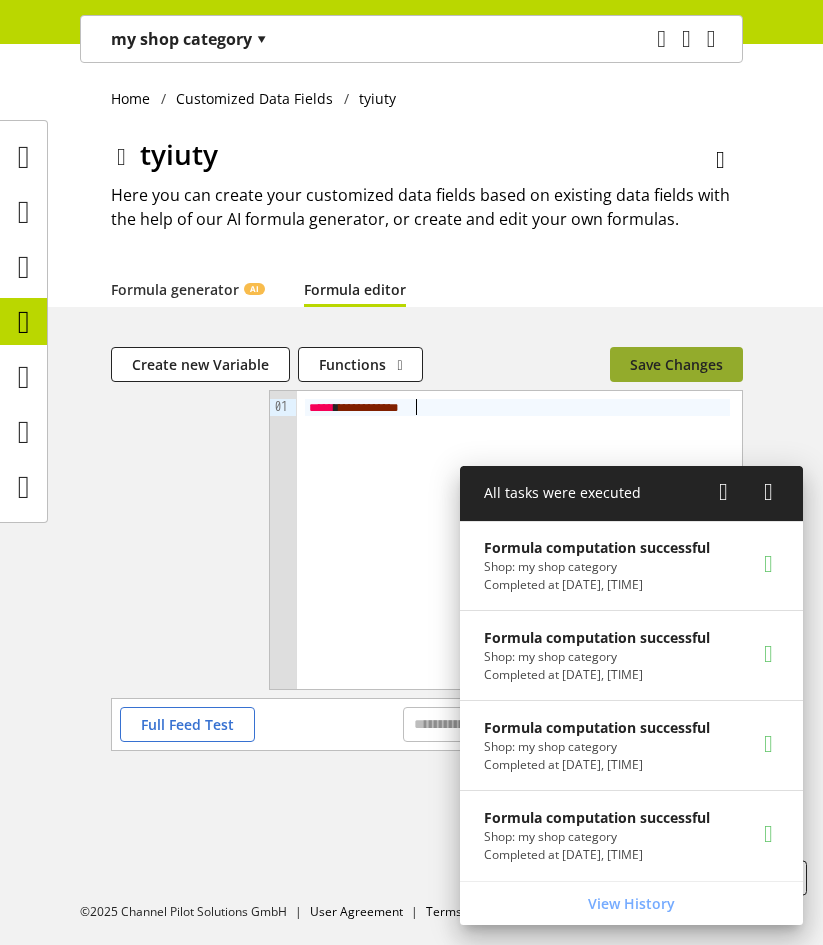 click on "Save Changes" at bounding box center (676, 364) 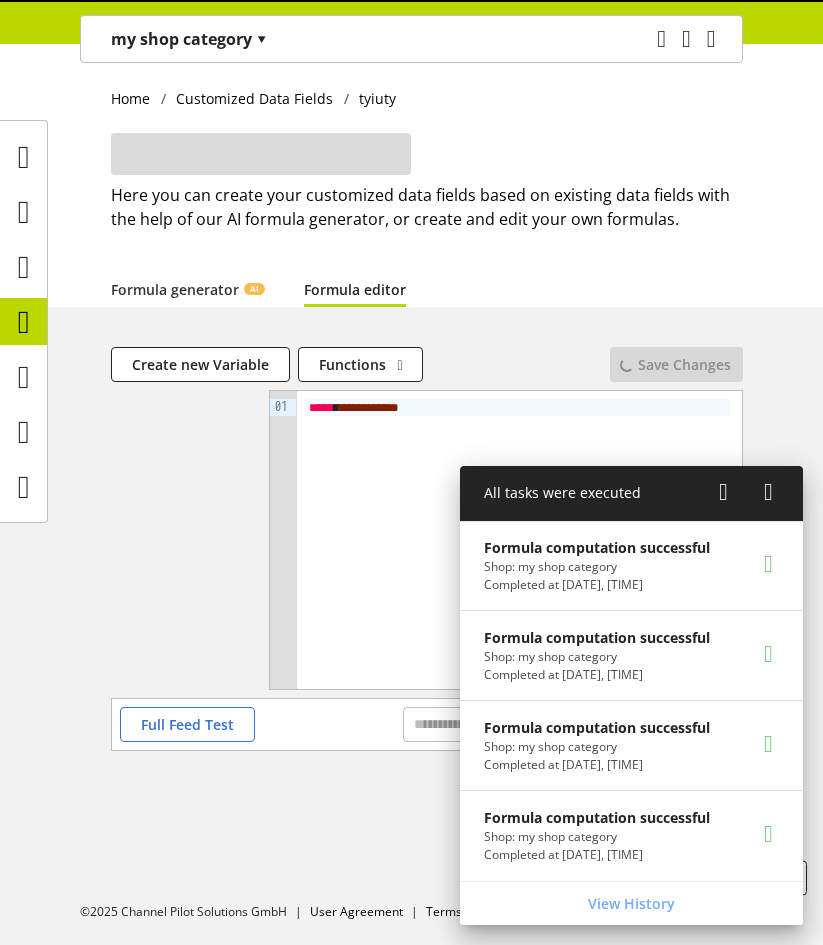 scroll, scrollTop: 0, scrollLeft: 0, axis: both 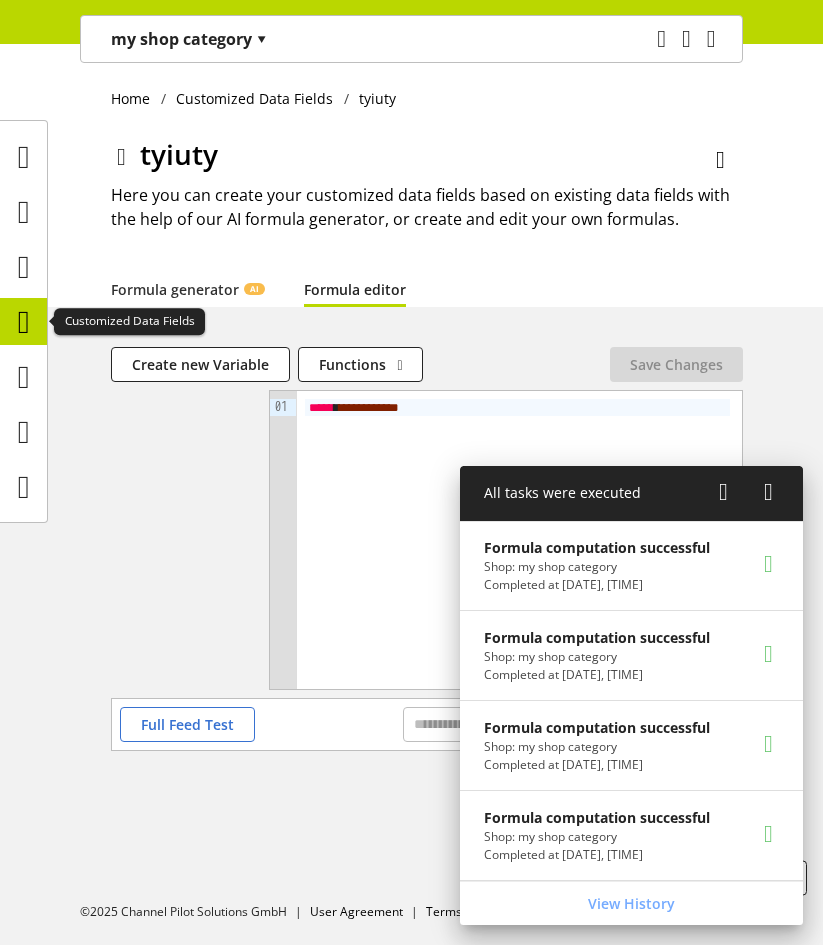 click at bounding box center (24, 322) 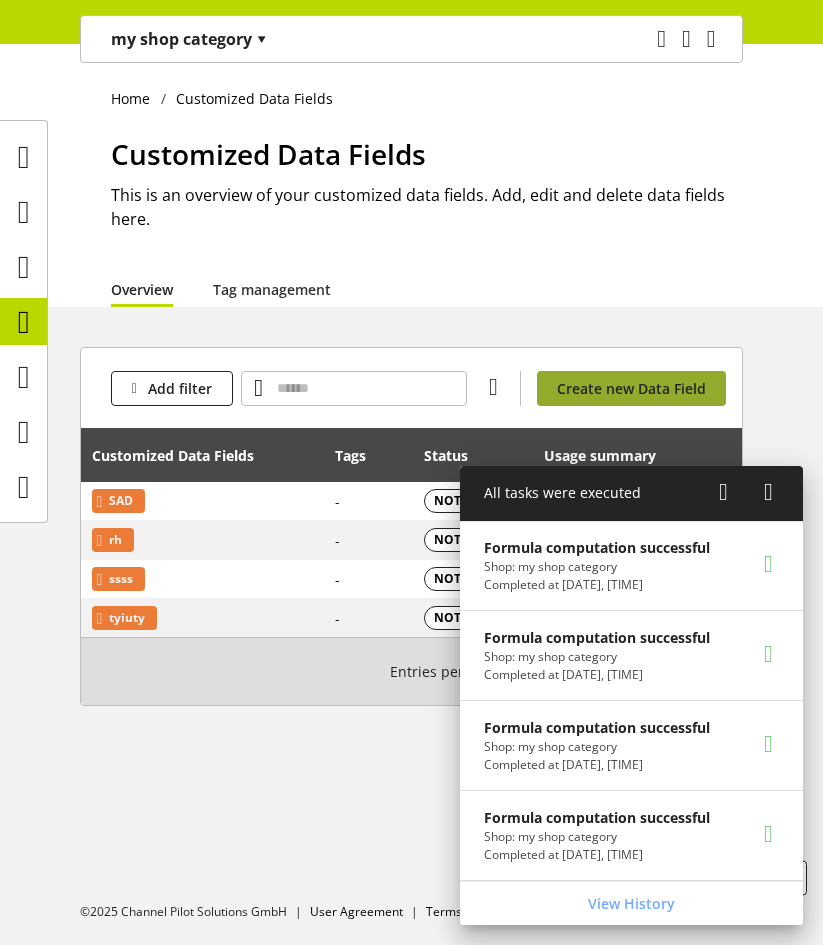 click on "Create new Data Field" at bounding box center [631, 388] 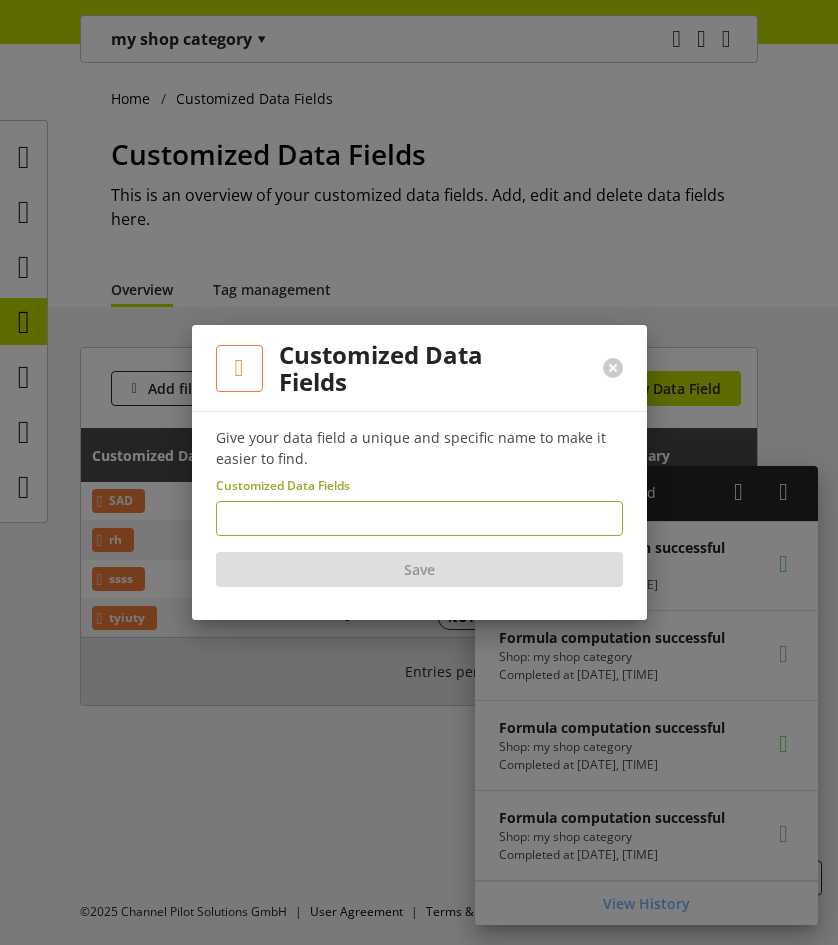click at bounding box center (419, 518) 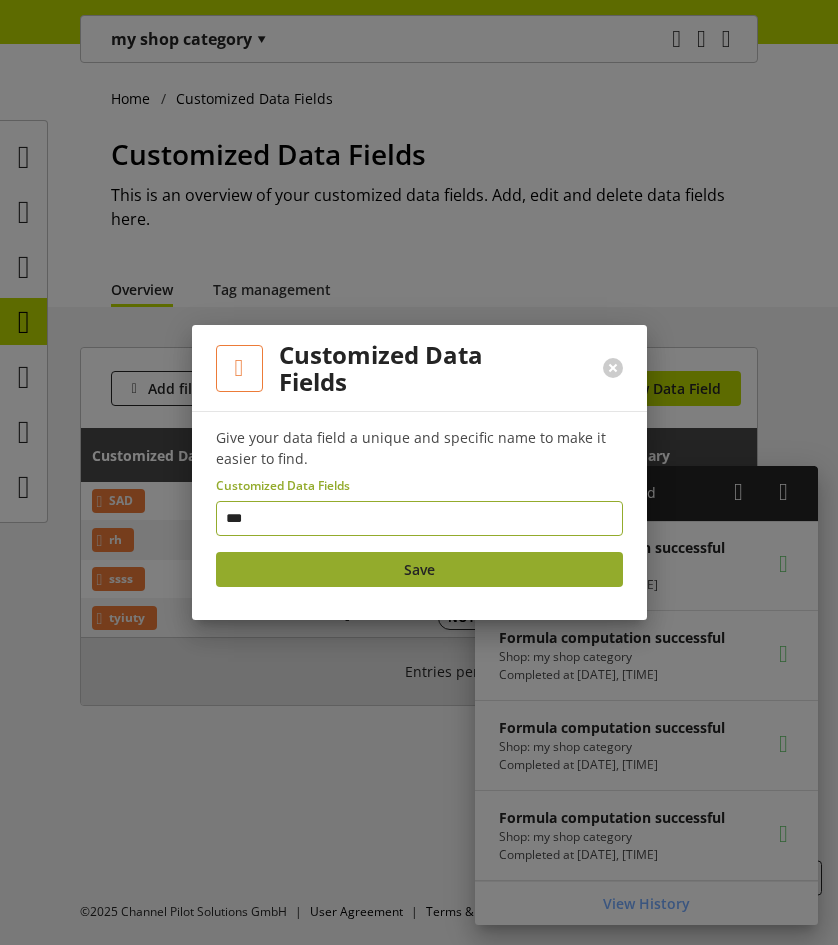 type on "***" 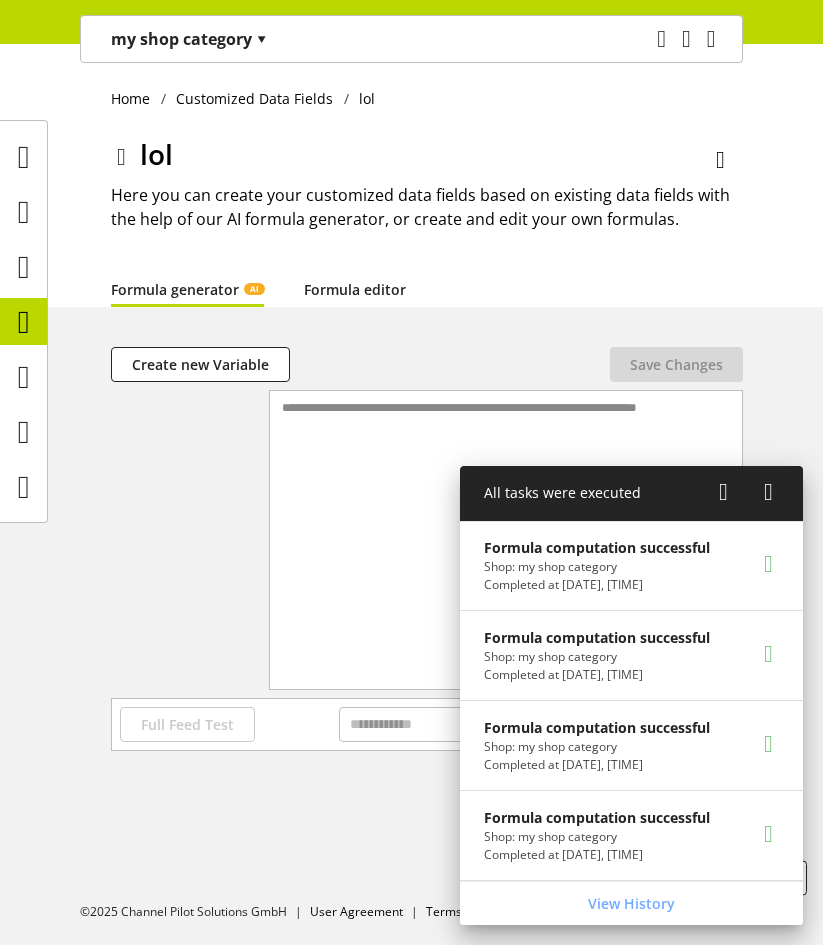 click on "Formula editor" at bounding box center [355, 289] 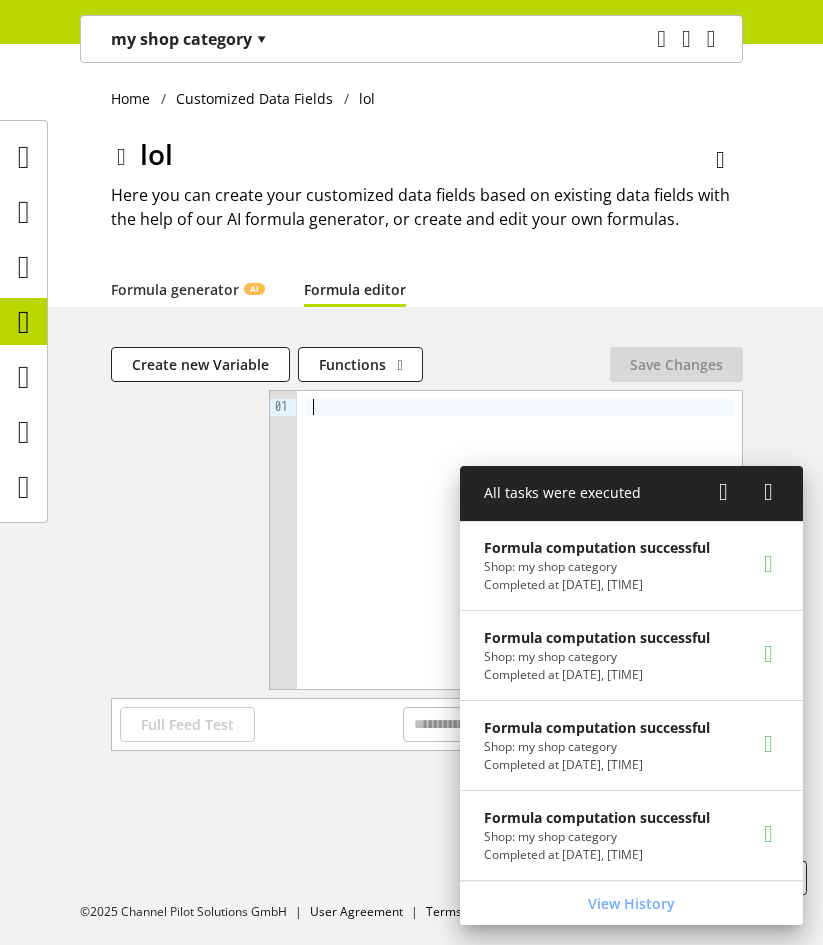 click at bounding box center [519, 407] 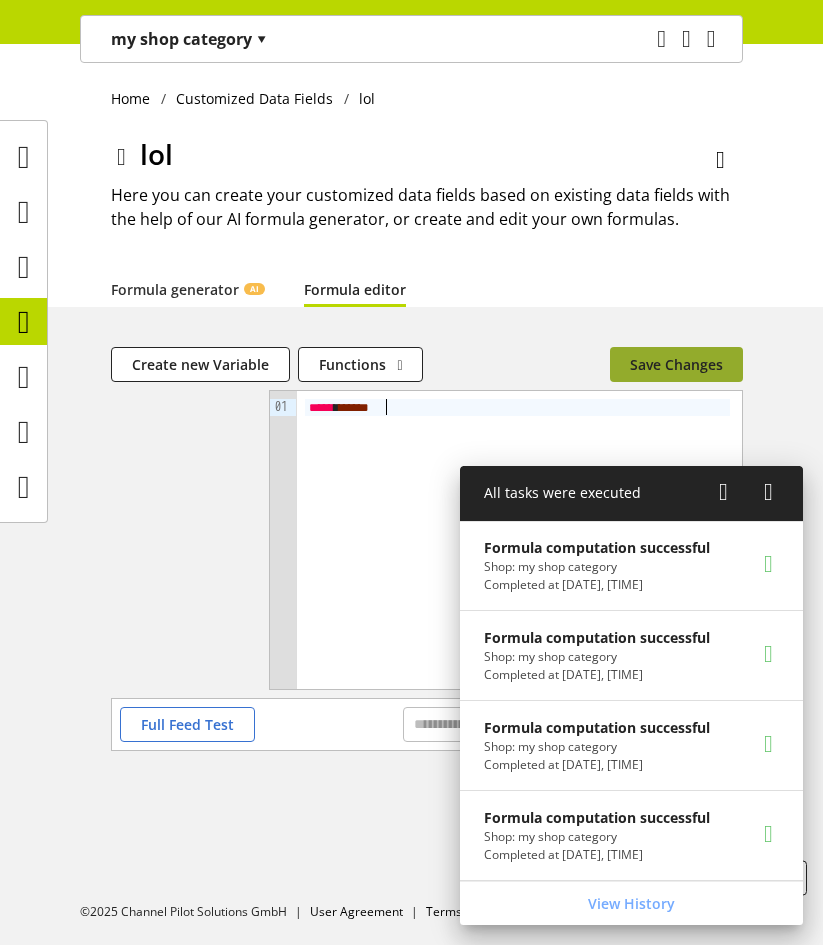 click on "Save Changes" at bounding box center [676, 364] 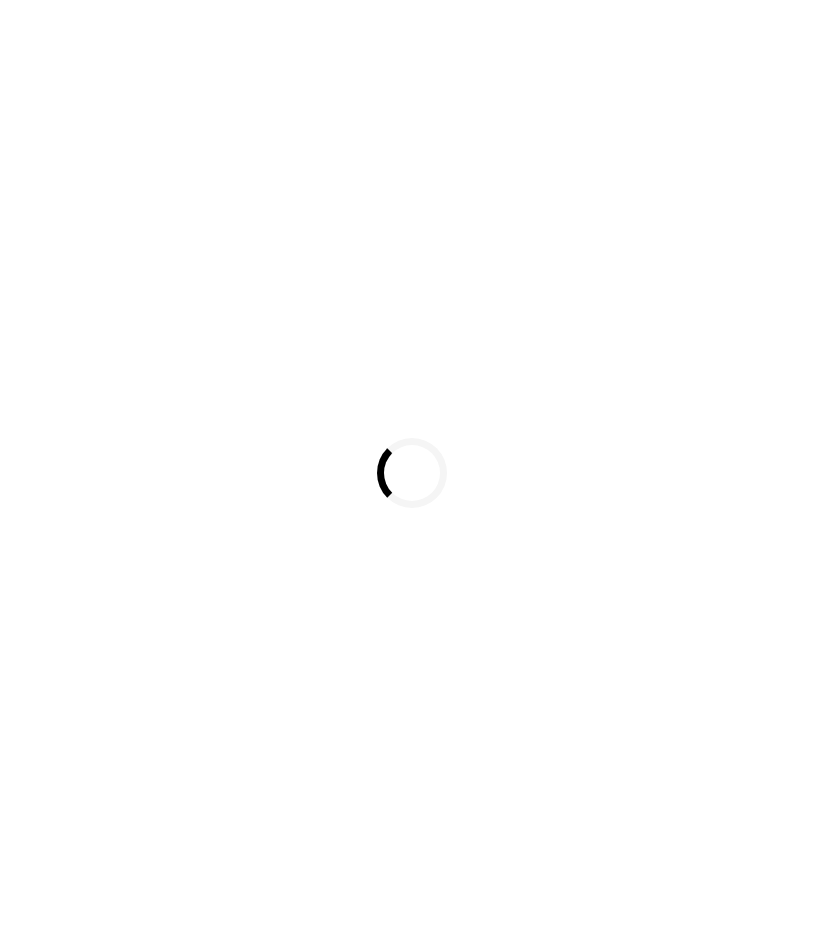scroll, scrollTop: 0, scrollLeft: 0, axis: both 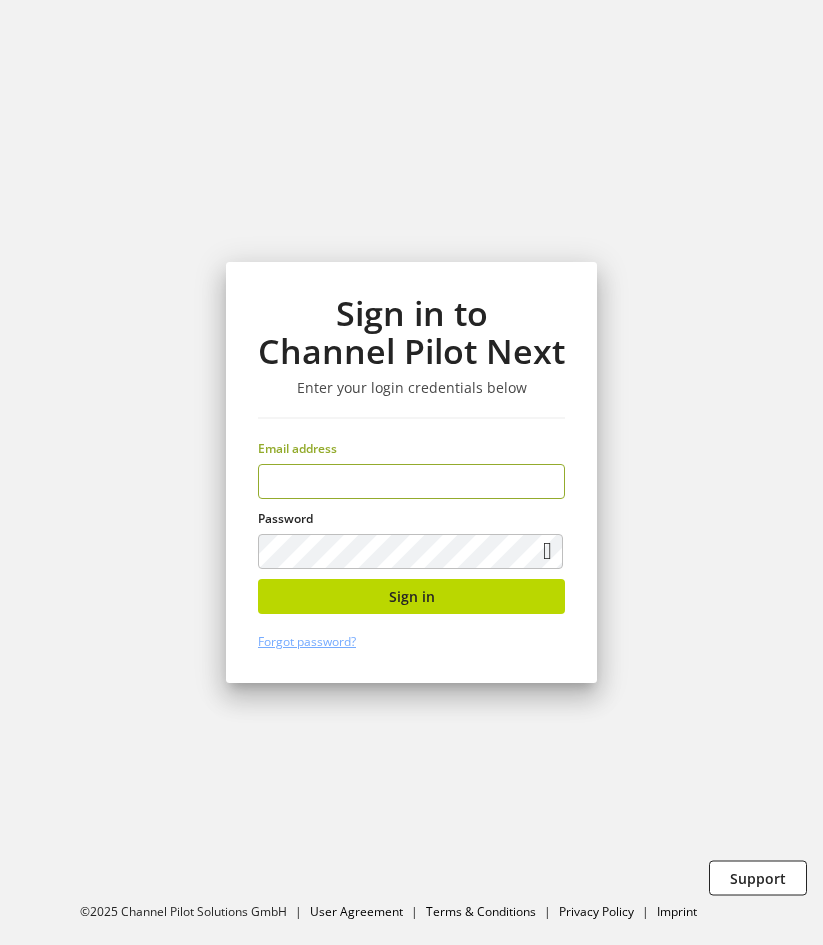 click at bounding box center [411, 481] 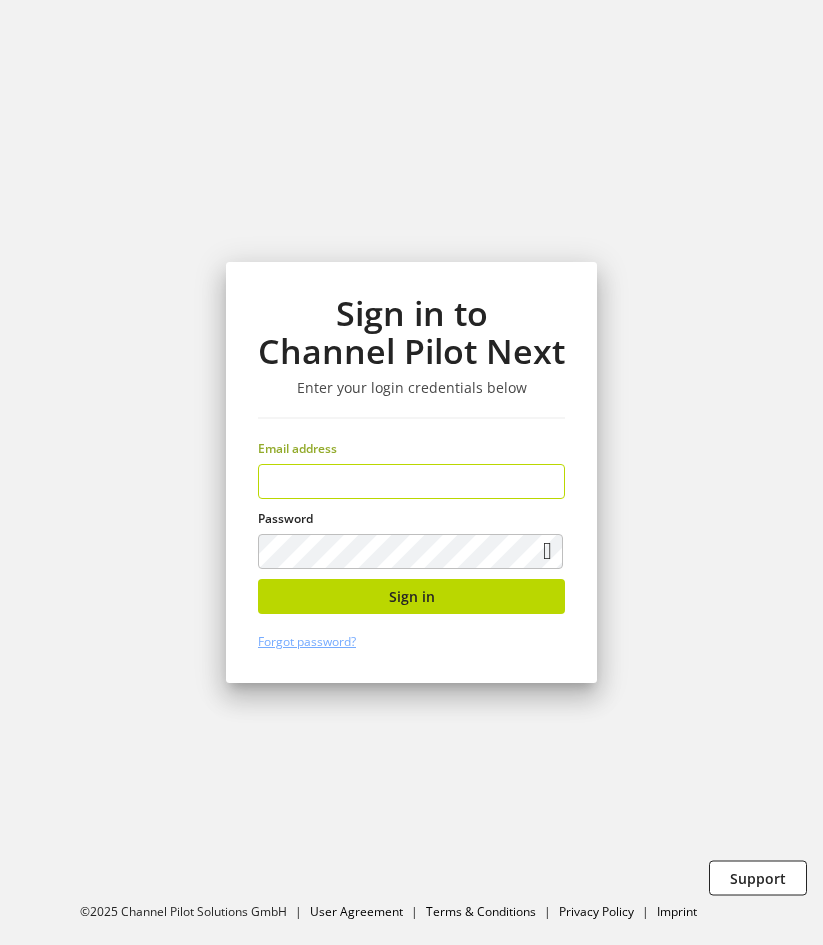 type on "**********" 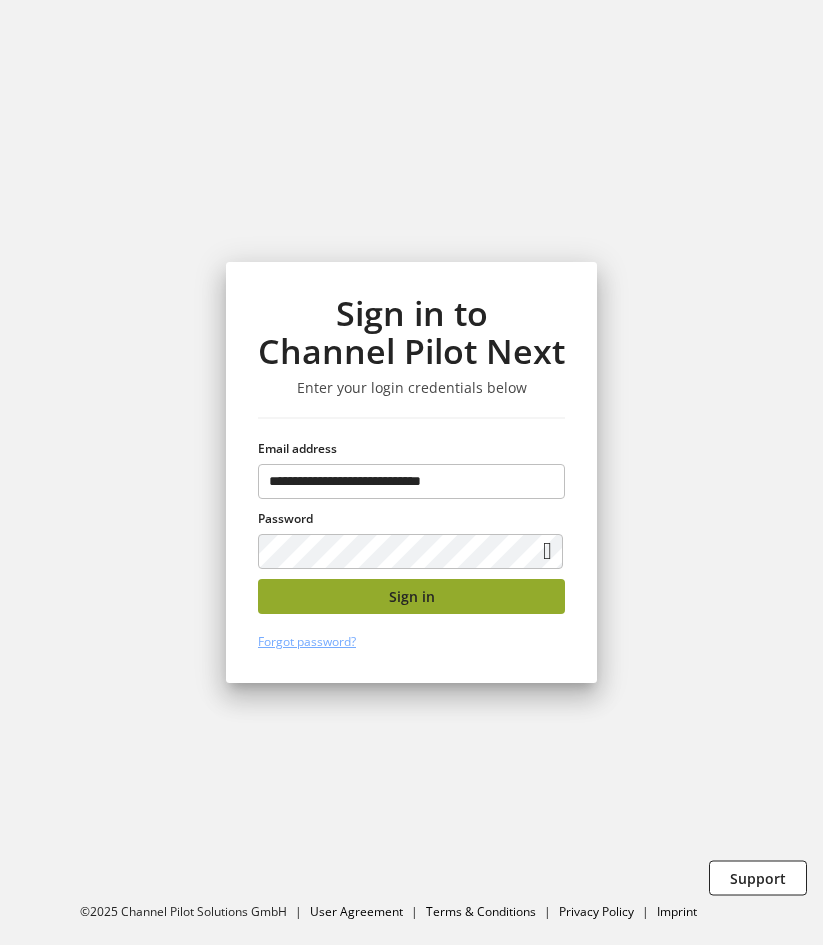 click on "Sign in" at bounding box center [411, 596] 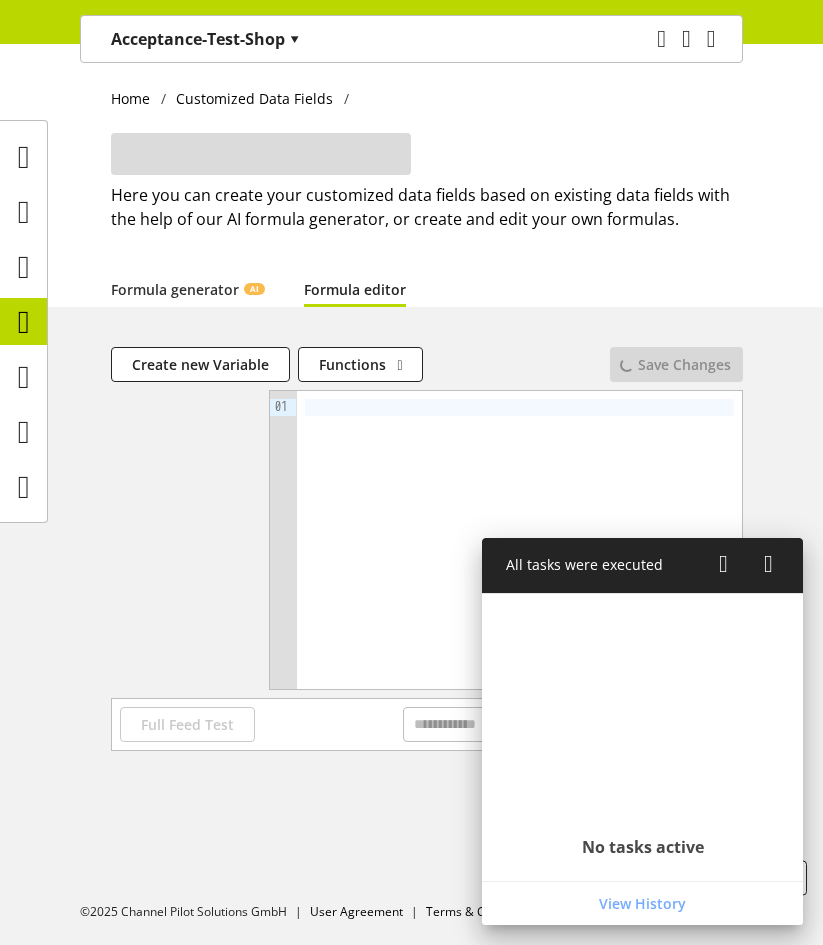 click on "Acceptance-Test-Shop ▾" at bounding box center (205, 39) 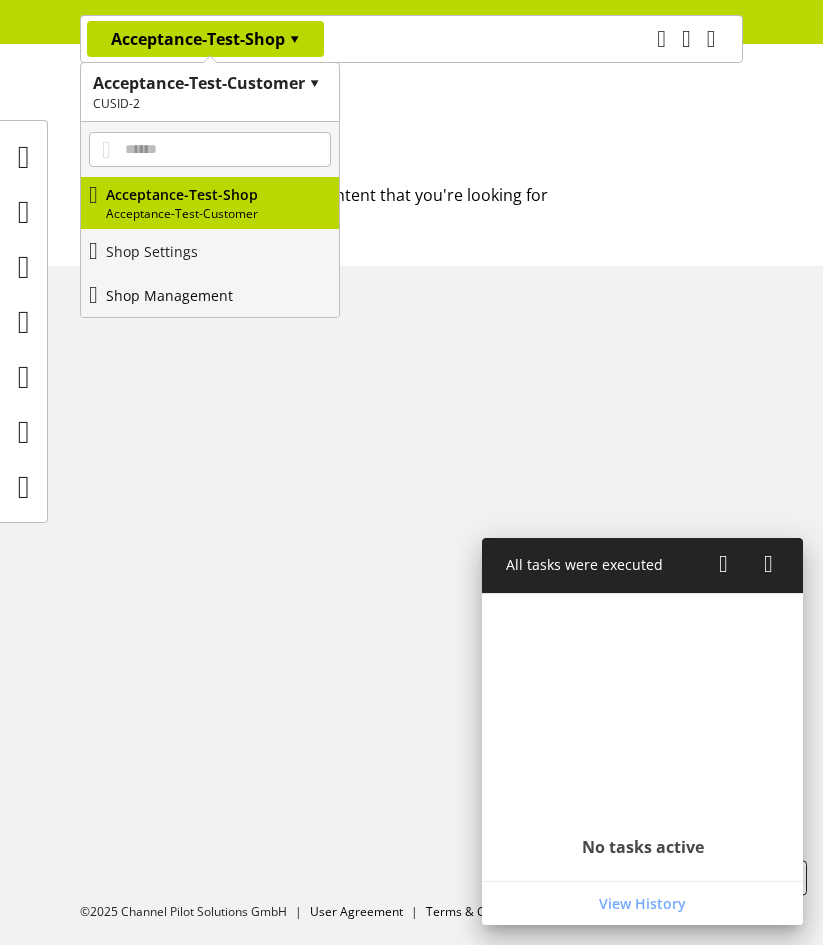 click on "Shop Management" at bounding box center (169, 295) 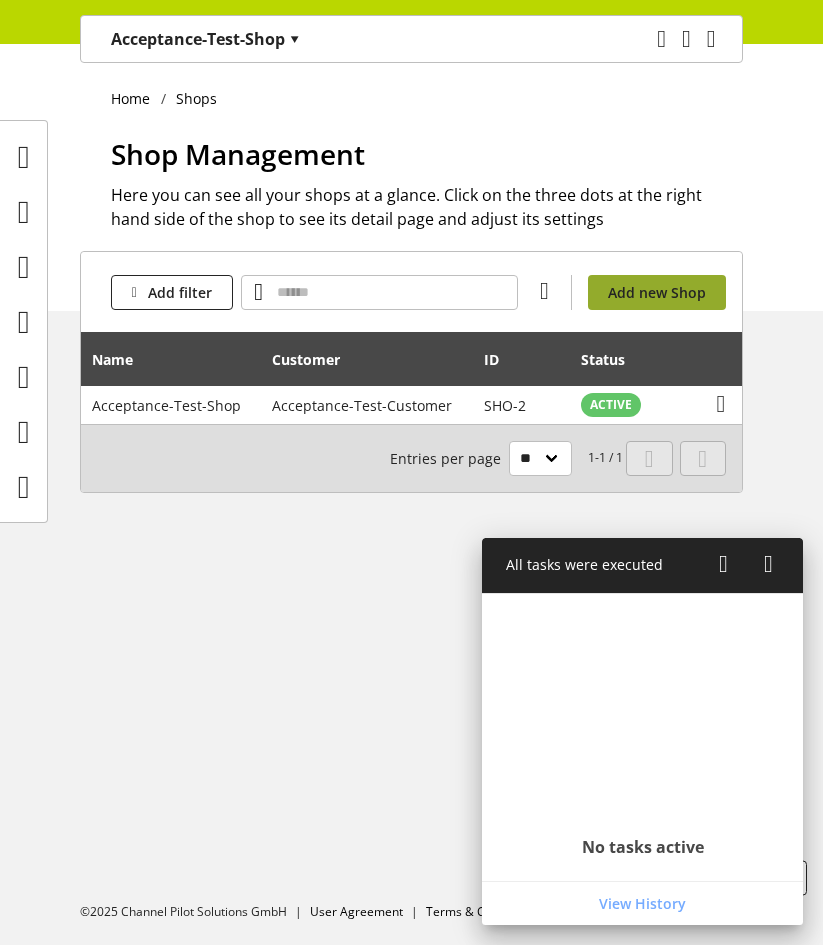 click on "Add new Shop" at bounding box center (657, 292) 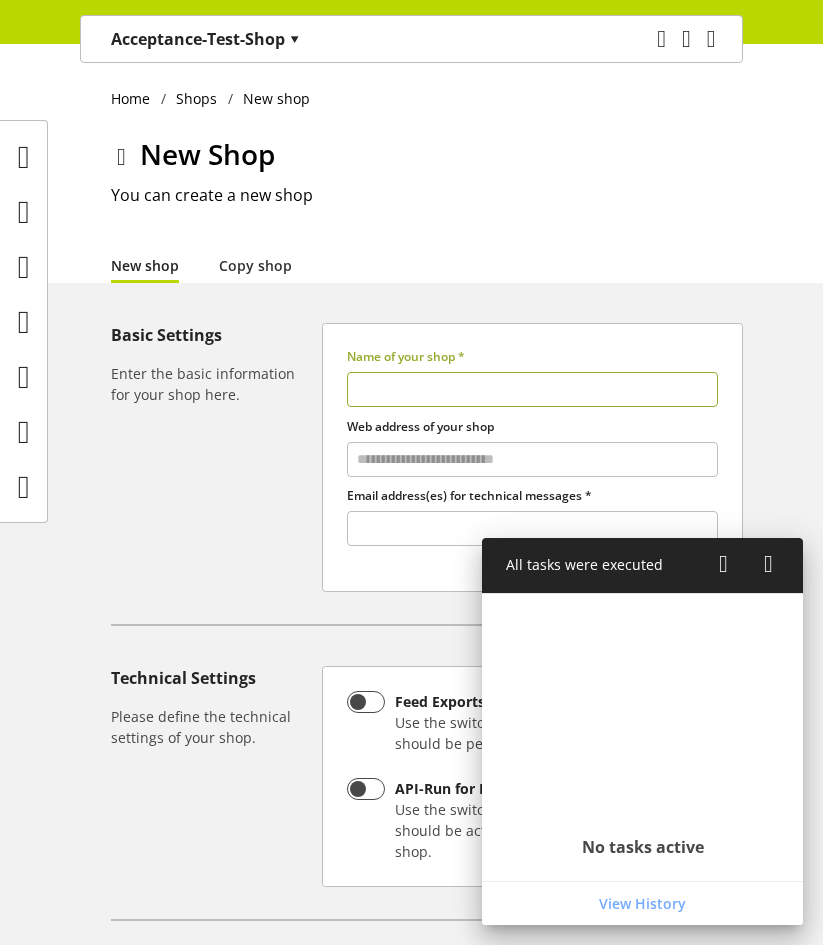 click at bounding box center [532, 389] 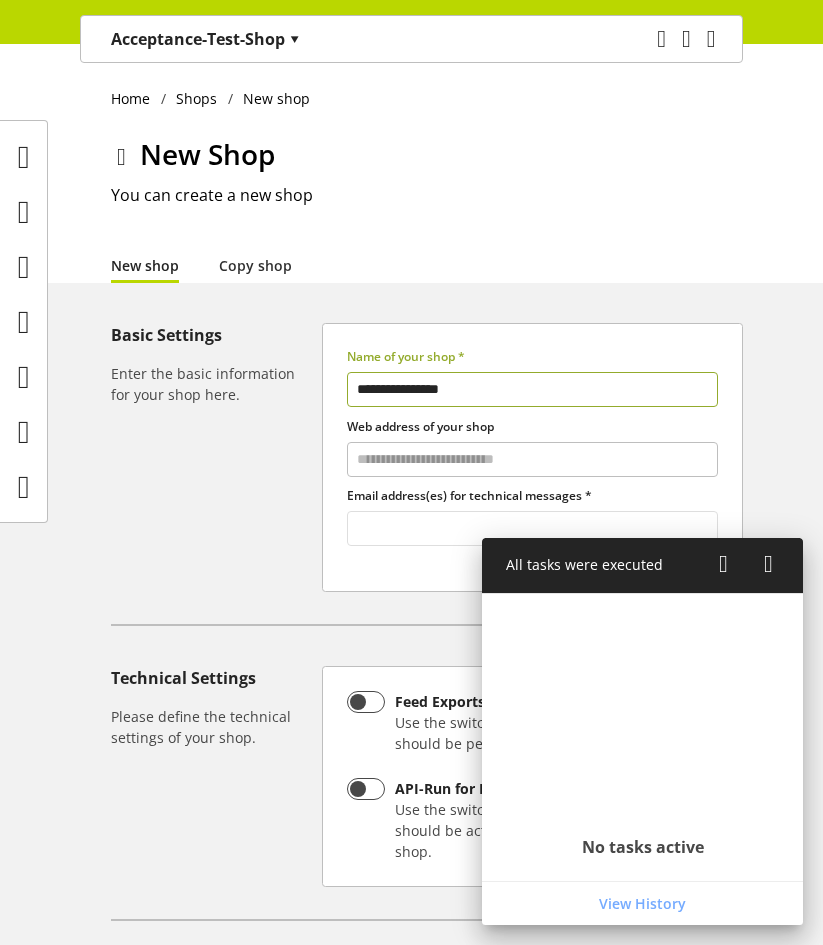 type on "**********" 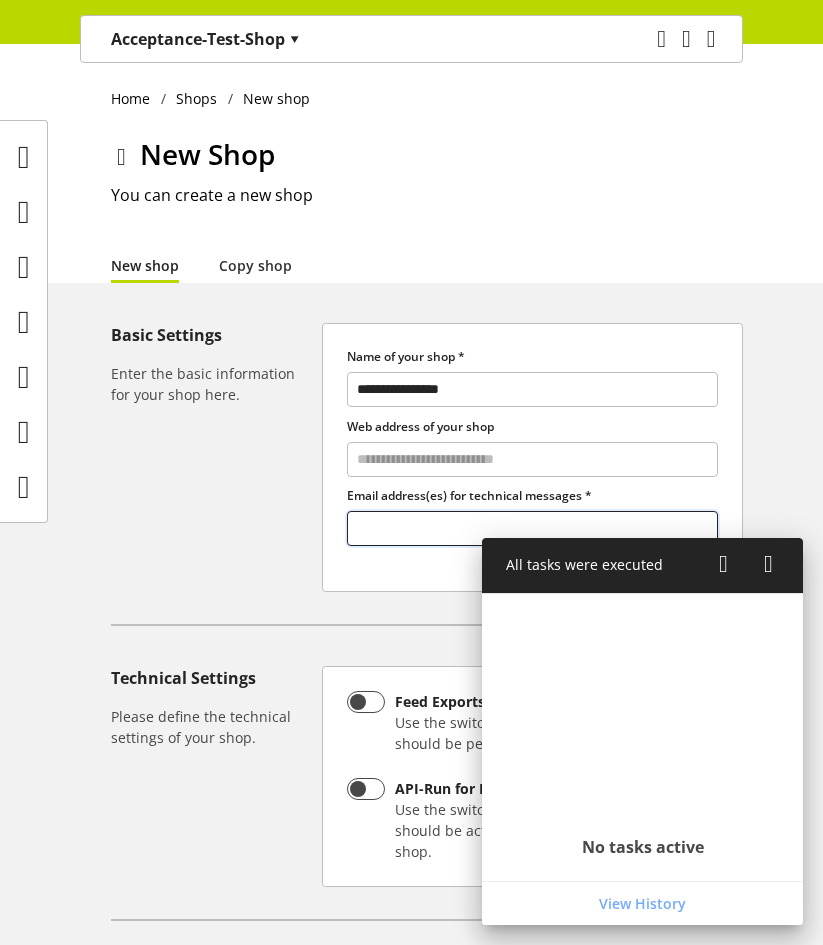click at bounding box center (532, 528) 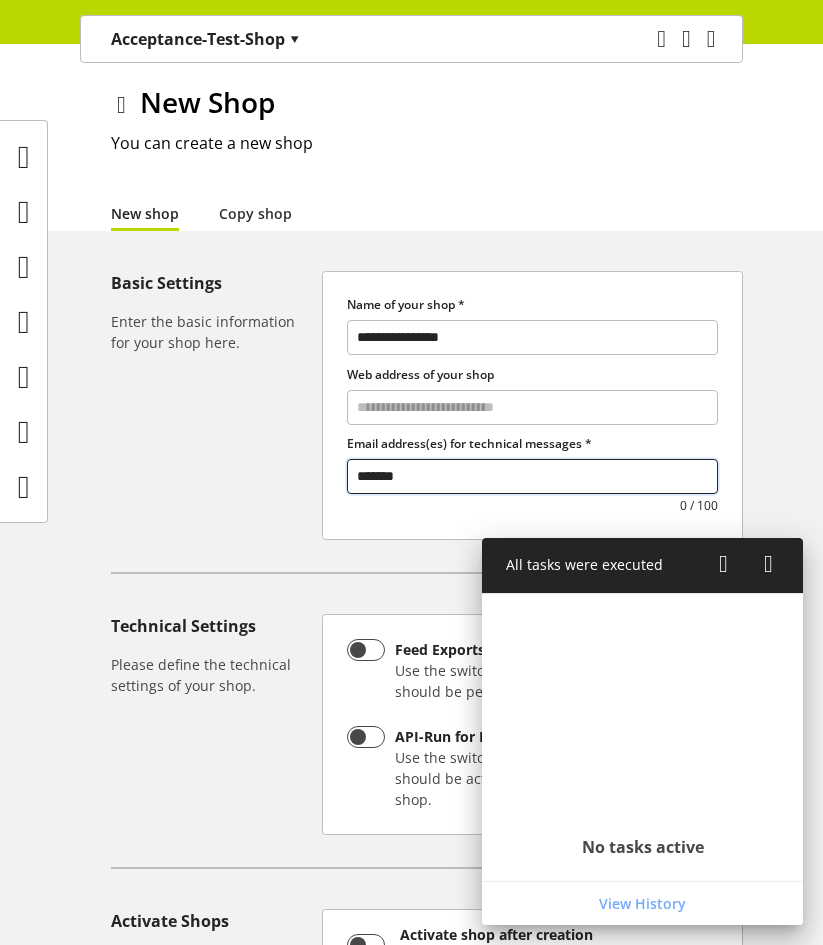 scroll, scrollTop: 100, scrollLeft: 0, axis: vertical 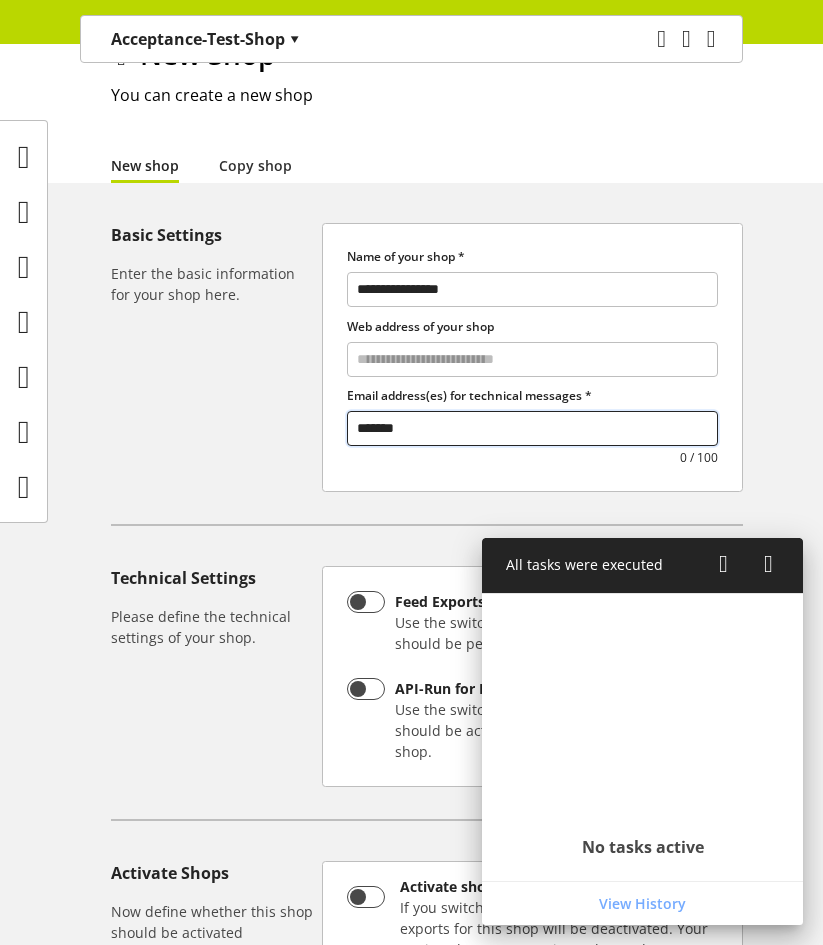 type on "*******" 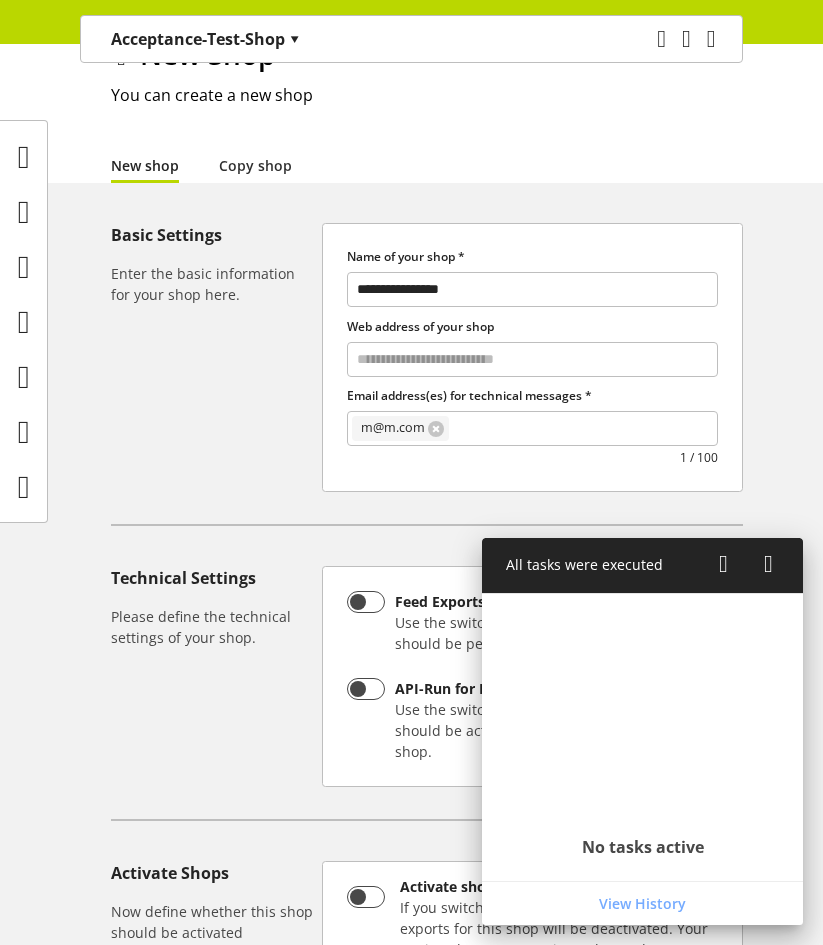 click at bounding box center [723, 564] 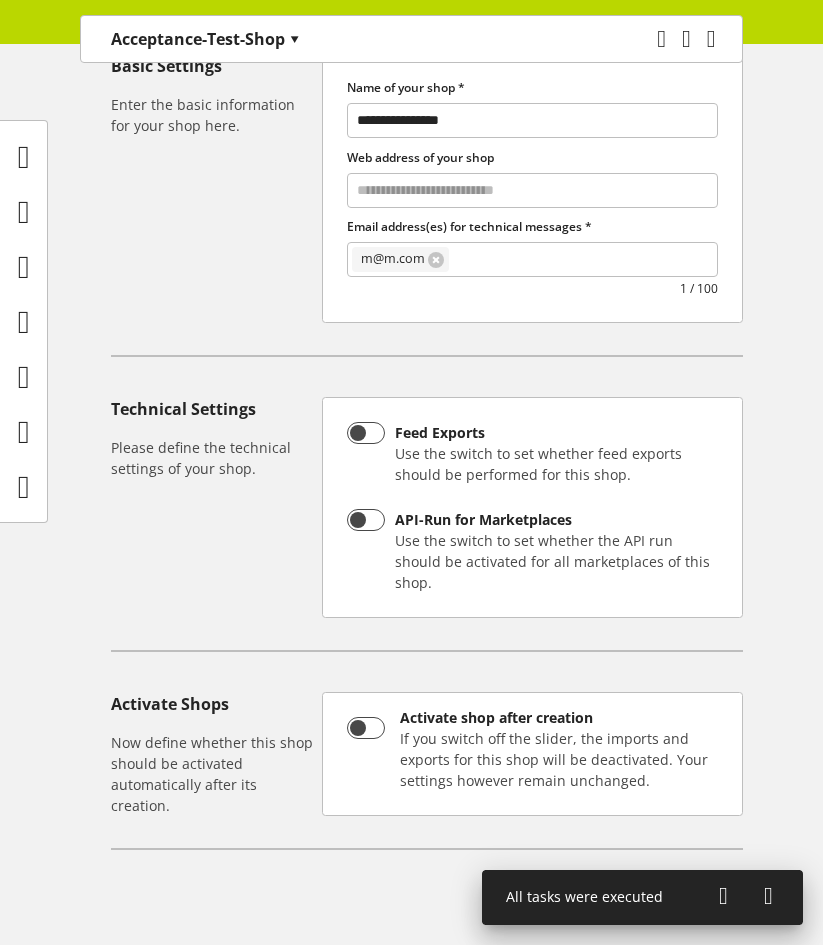 scroll, scrollTop: 396, scrollLeft: 0, axis: vertical 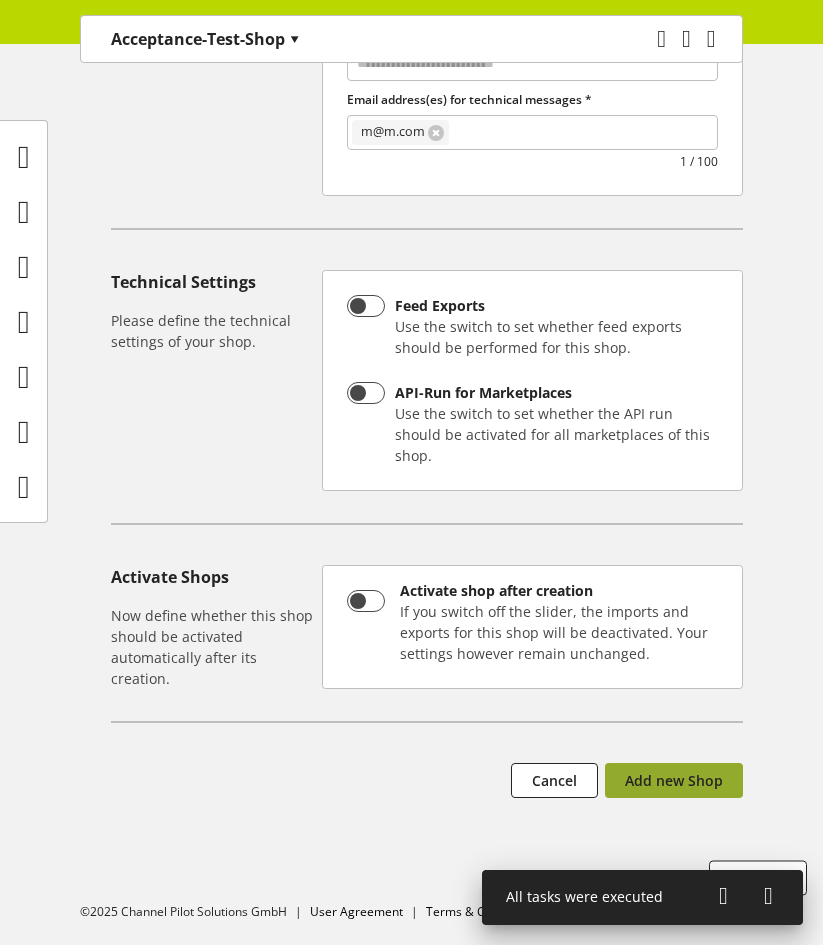 click on "Add new Shop" at bounding box center (674, 780) 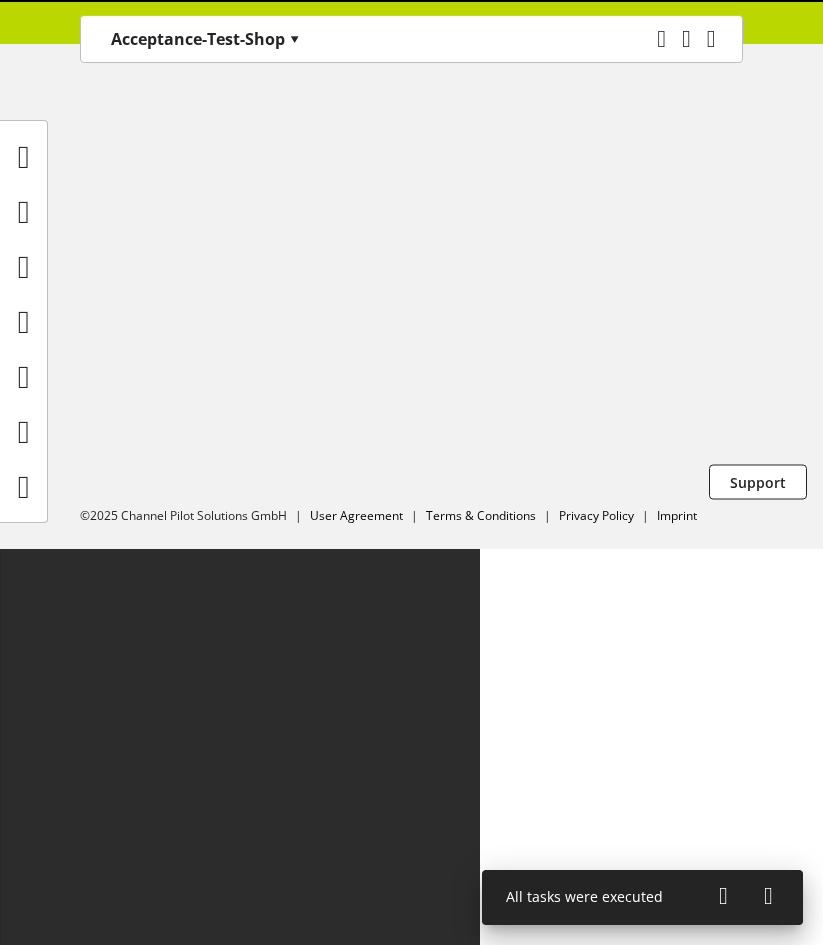 scroll, scrollTop: 0, scrollLeft: 0, axis: both 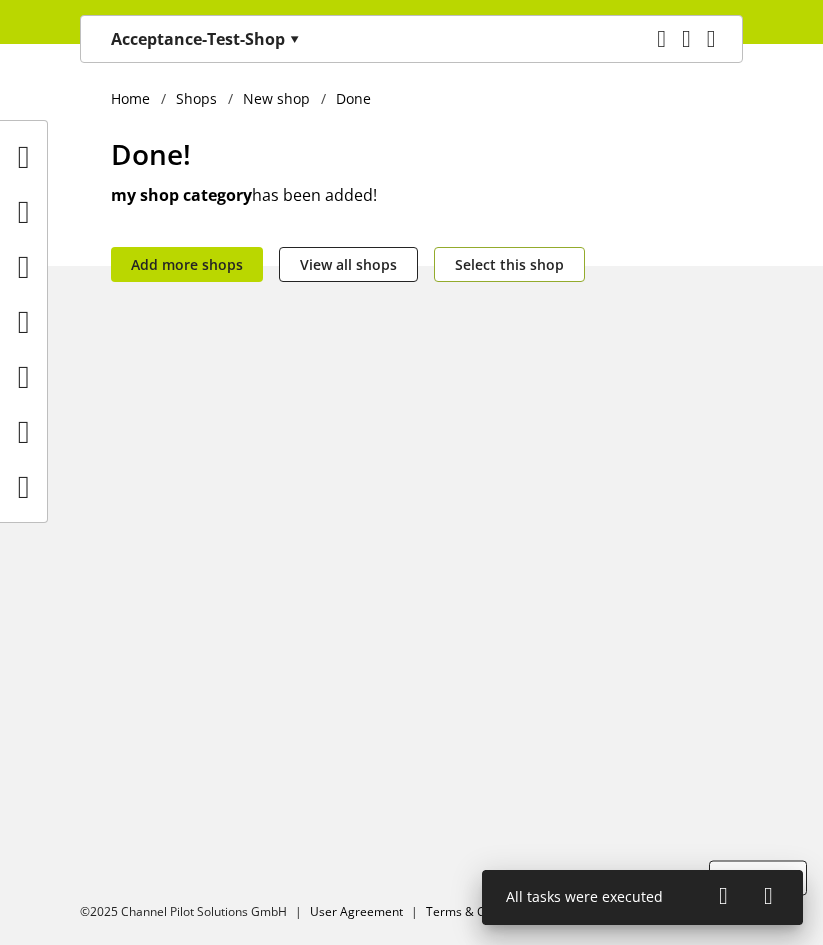 click on "Select this shop" at bounding box center (509, 264) 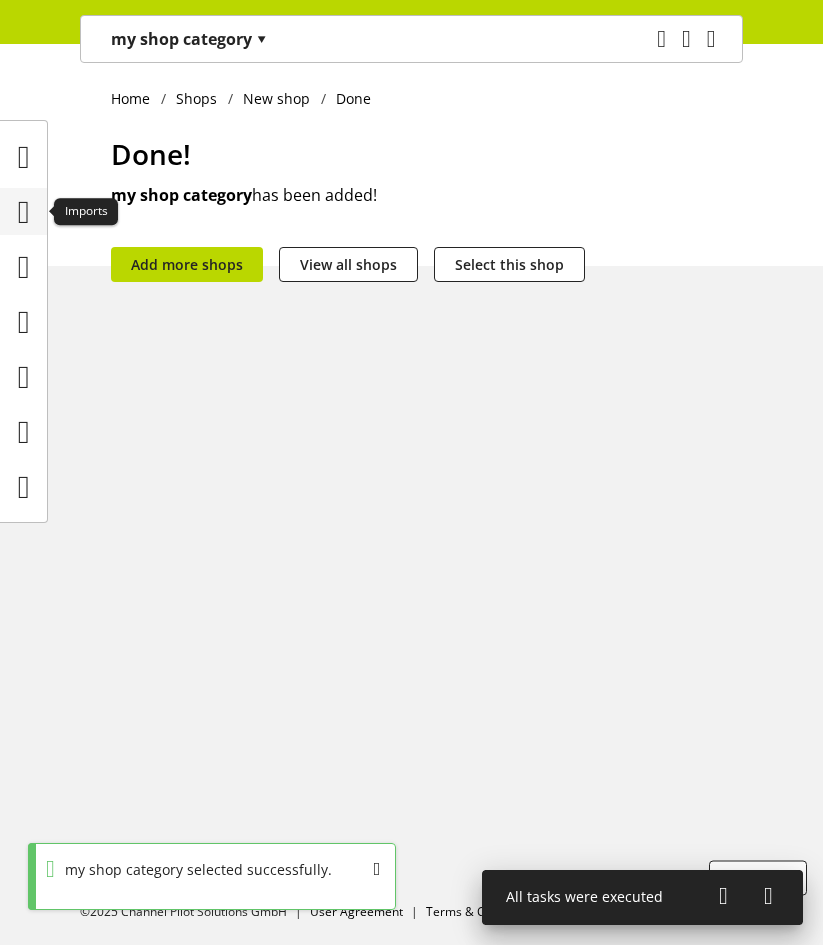 click at bounding box center [24, 212] 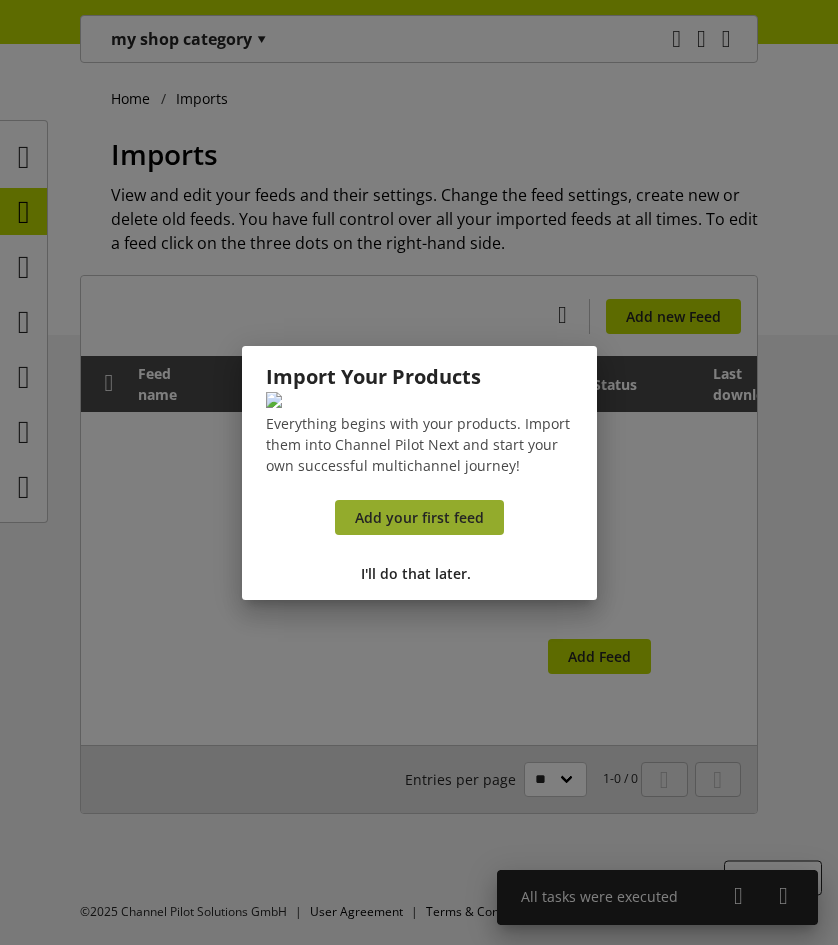 click on "Add your first feed" at bounding box center [419, 517] 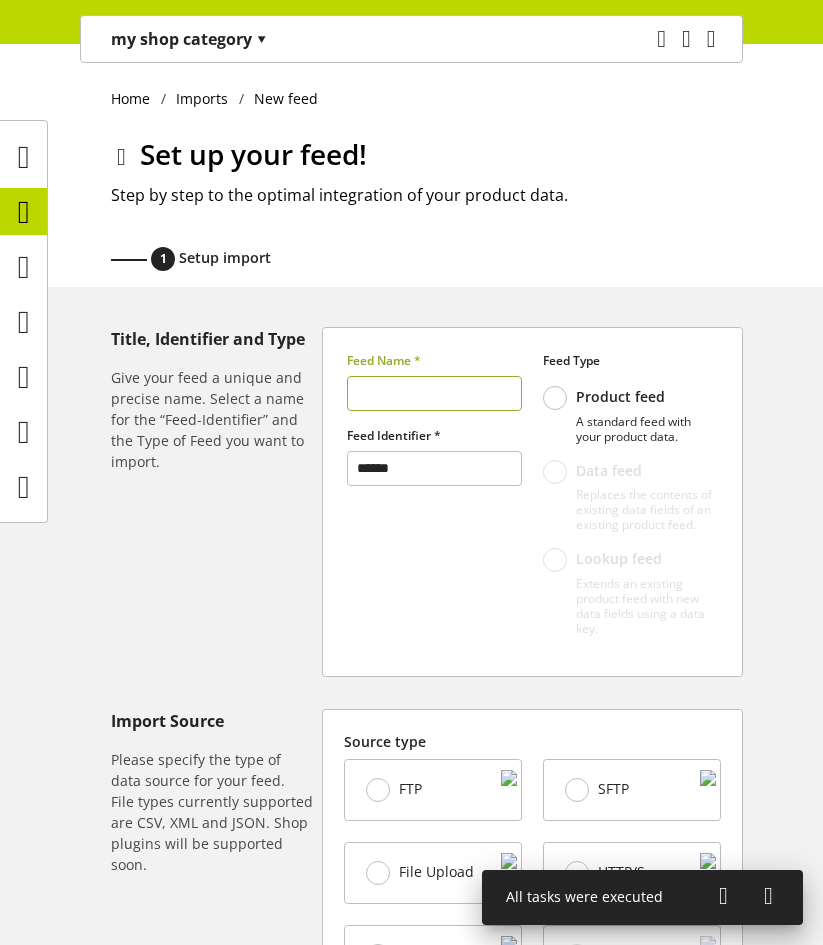 click at bounding box center [434, 393] 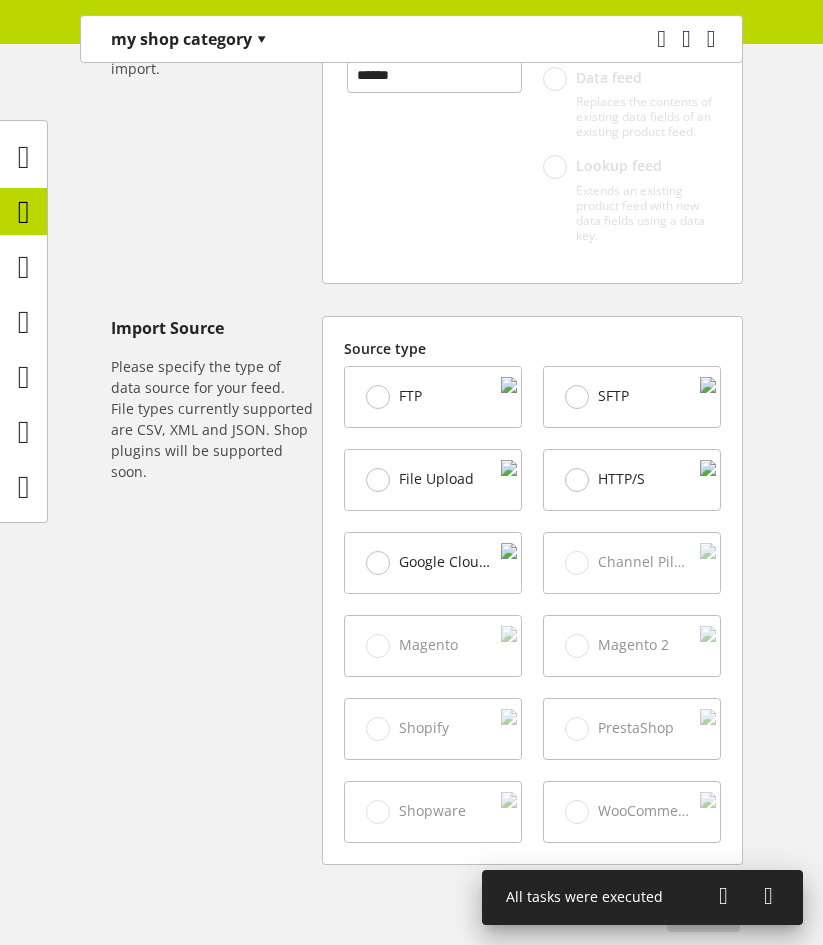 scroll, scrollTop: 495, scrollLeft: 0, axis: vertical 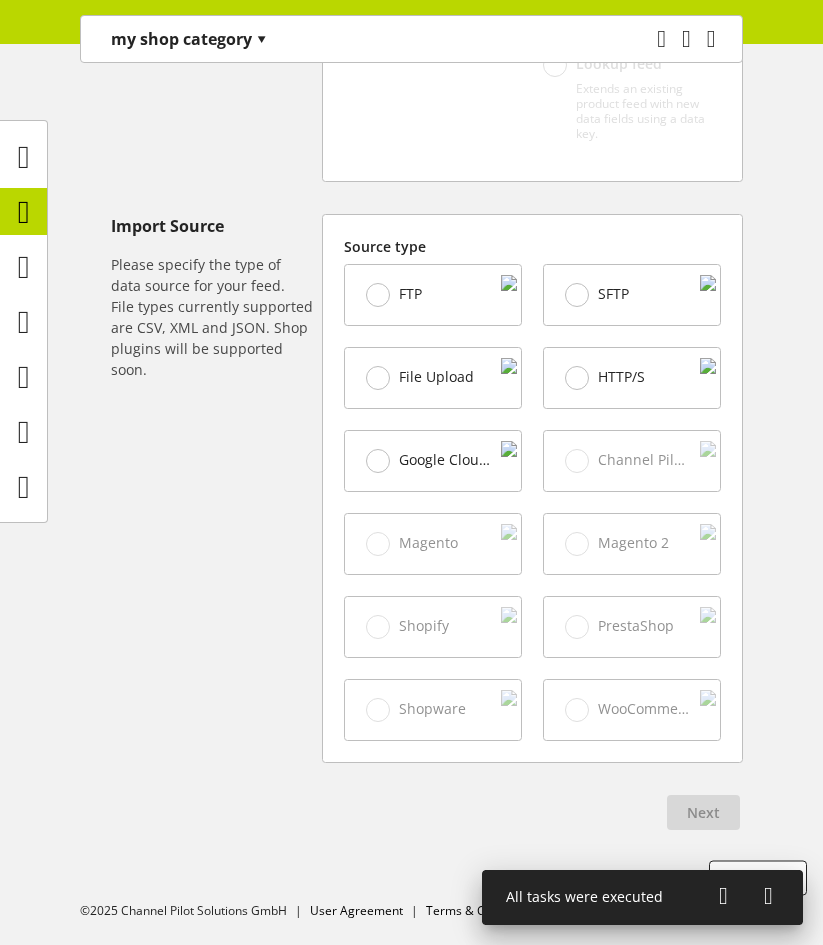 type on "*****" 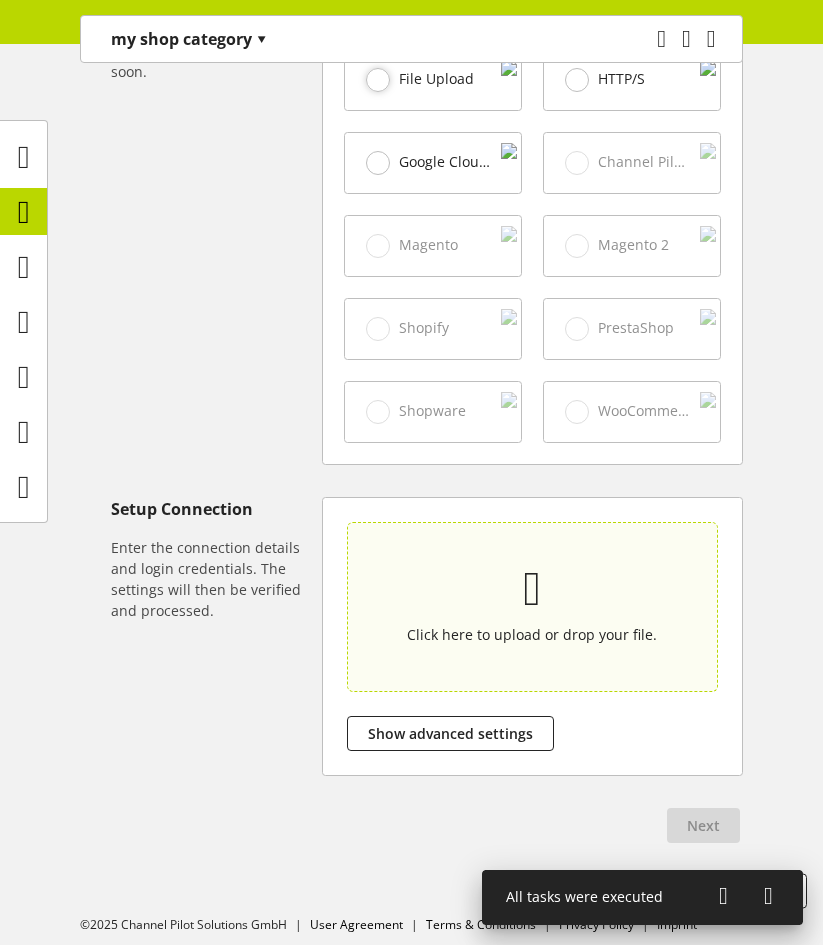 scroll, scrollTop: 808, scrollLeft: 0, axis: vertical 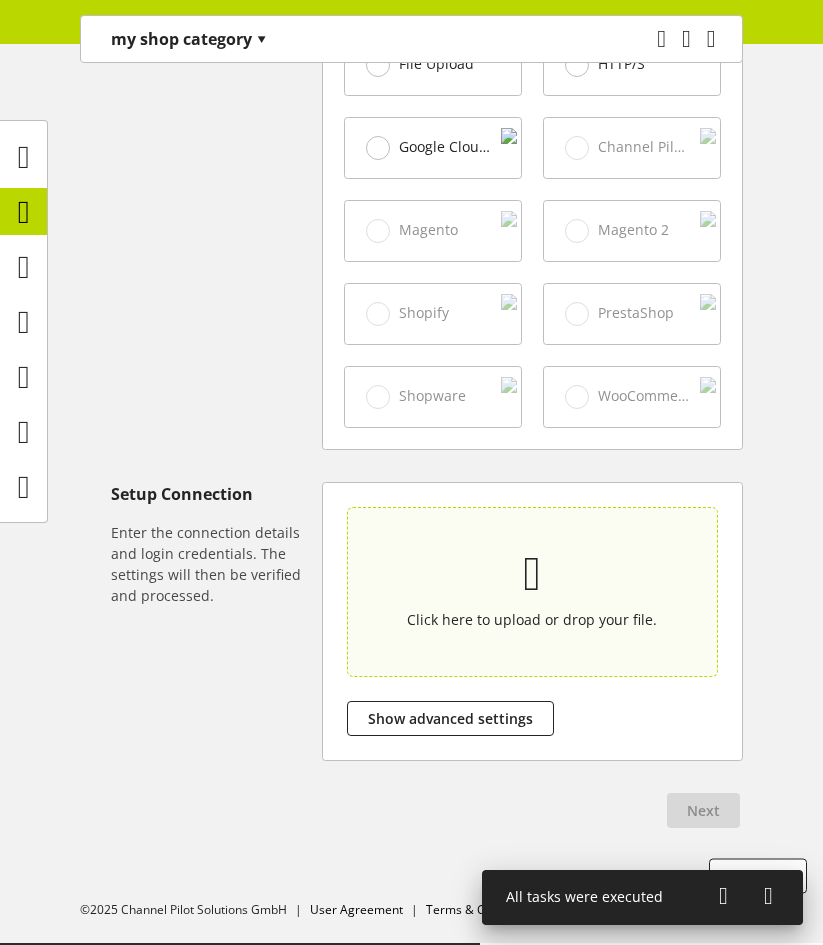click on "Click here to upload or drop your file." at bounding box center [532, 591] 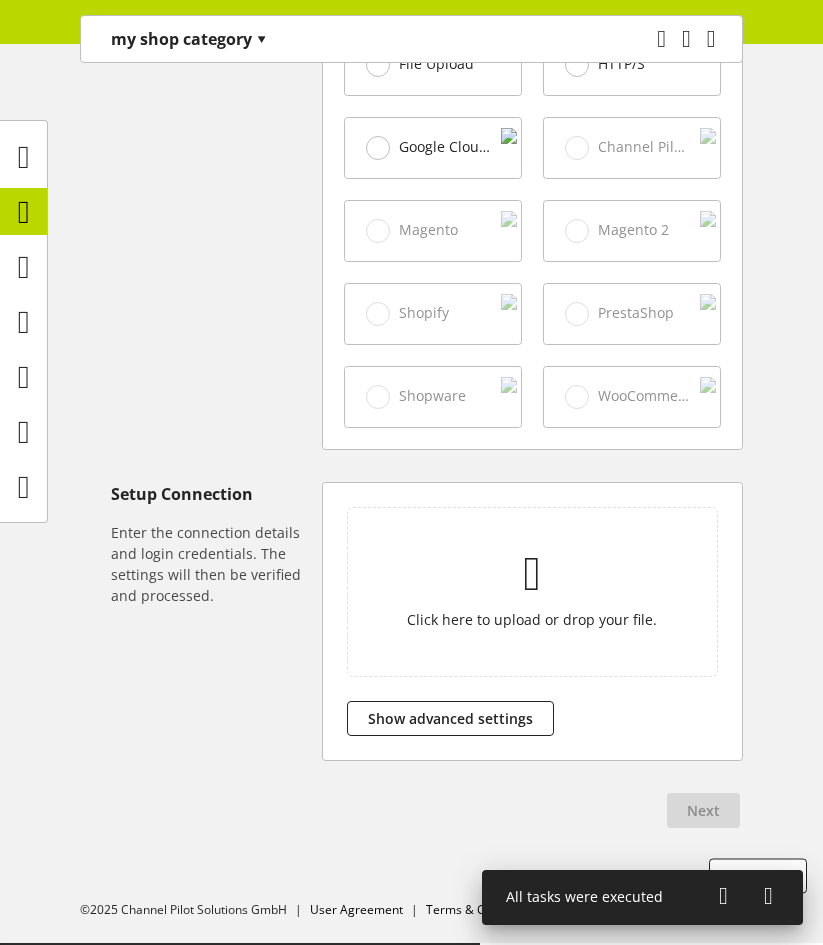 type on "**********" 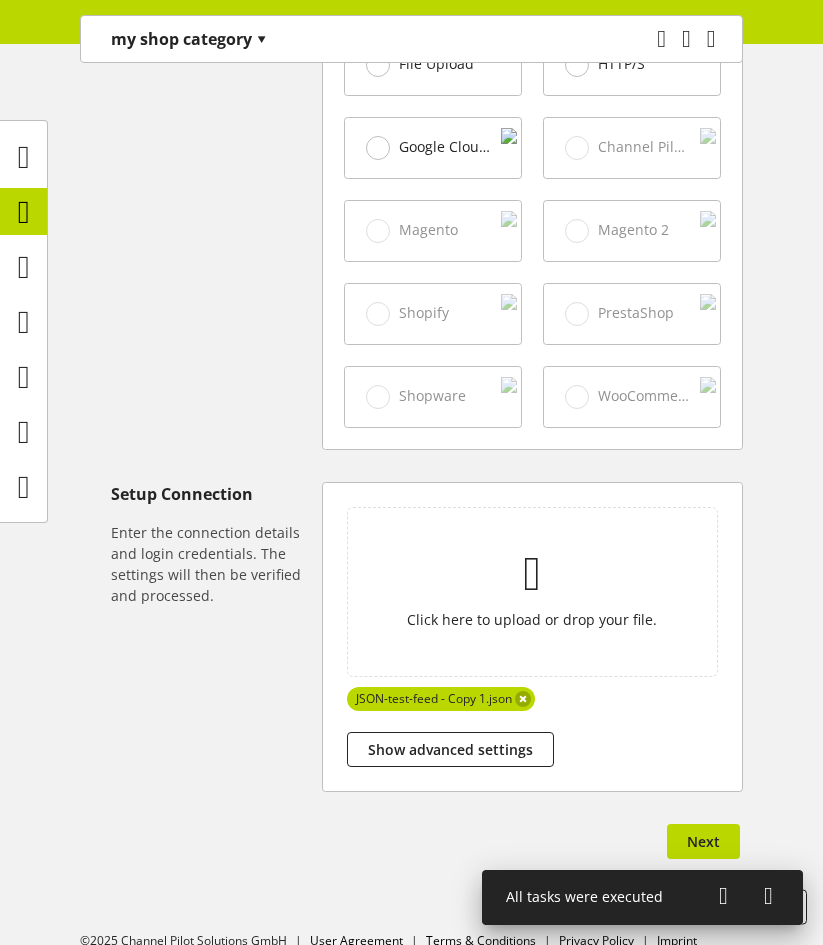 click on "Title, Identifier and Type Give your feed a unique and precise name. Select a name for the “Feed-Identifier” and the Type of Feed you want to import. Feed Name * ***** Feed Identifier * ****** Feed Type This feed is your only product feed Product feed A standard feed with your product data. This feed is your only product feed Data feed Replaces the contents of existing data fields of an existing product feed. This feed is your only product feed Lookup feed Extends an existing product feed with new data fields using a data key. Import Source Please specify the type of data source for your feed.
File types currently supported are CSV, XML and JSON. Shop plugins will be supported soon. Source type FTP SFTP File Upload HTTP/S Google Cloud Storage Coming soon Channel Pilot API Coming soon Magento Coming soon Magento 2 Coming soon Shopify Coming soon PrestaShop Coming soon Shopware Coming soon WooCommerce Setup Connection Click here to upload or drop your file. JSON-test-feed - Copy 1.json Next" at bounding box center (411, 213) 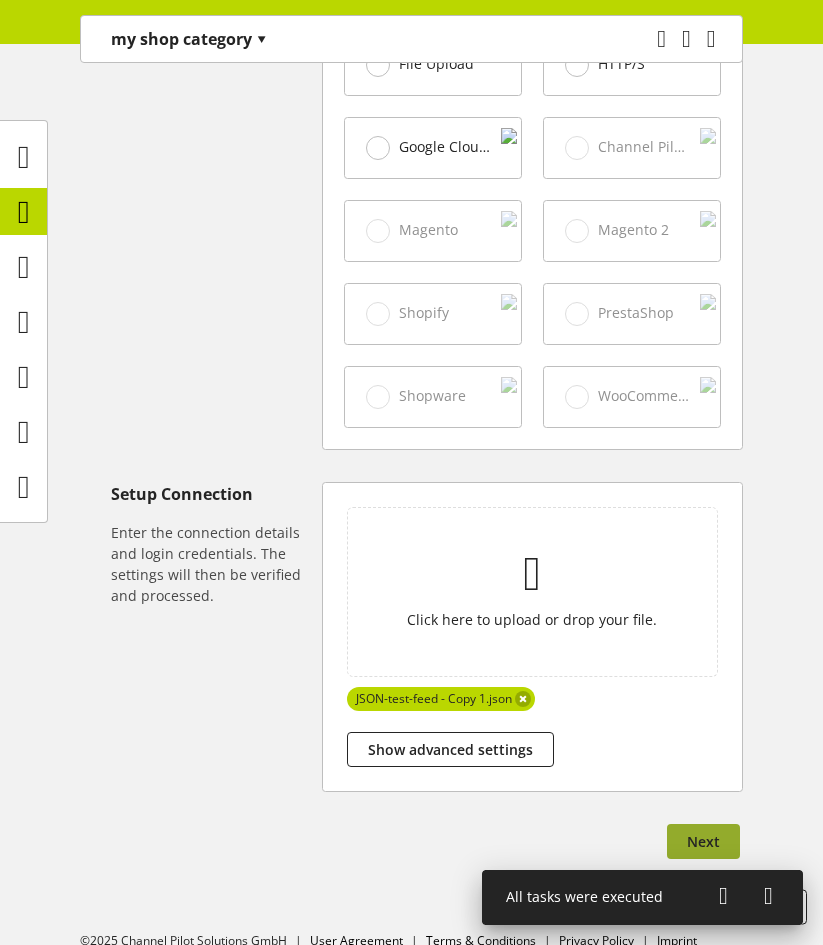 click on "Next" at bounding box center [703, 841] 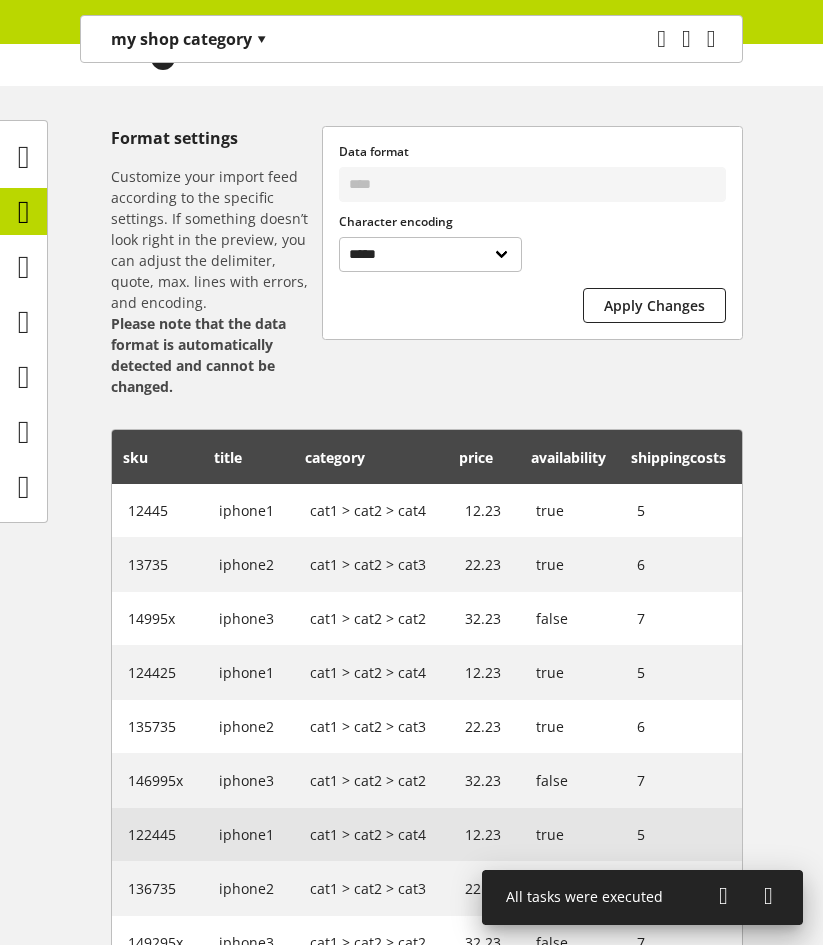 scroll, scrollTop: 469, scrollLeft: 0, axis: vertical 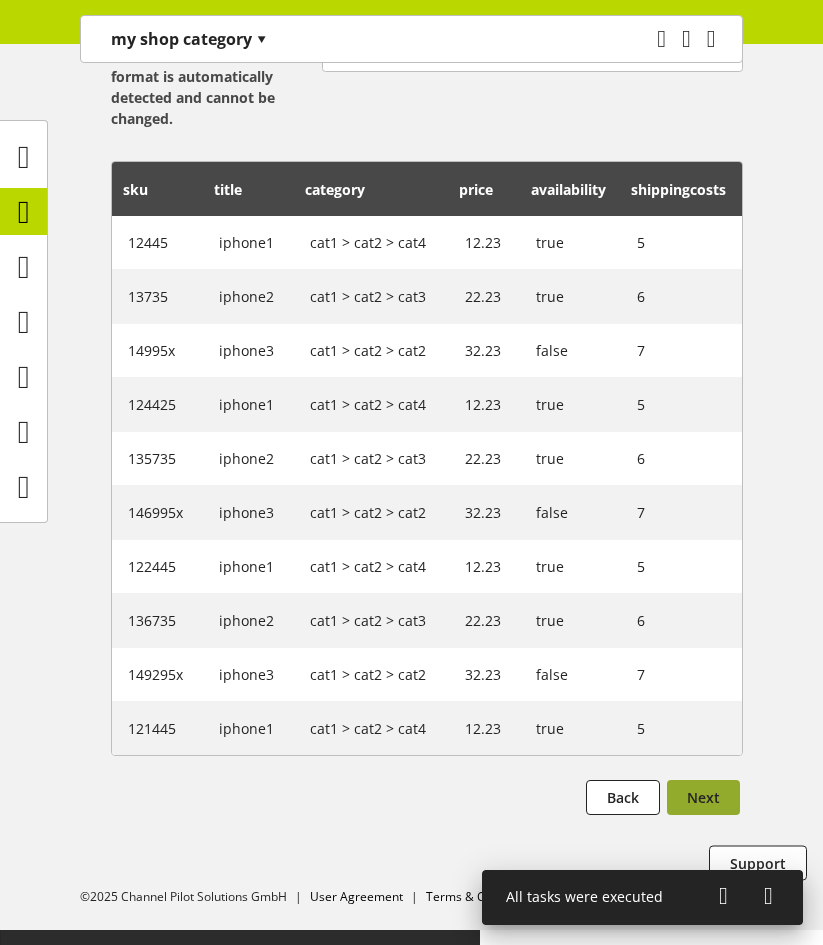 click on "Next" at bounding box center (703, 797) 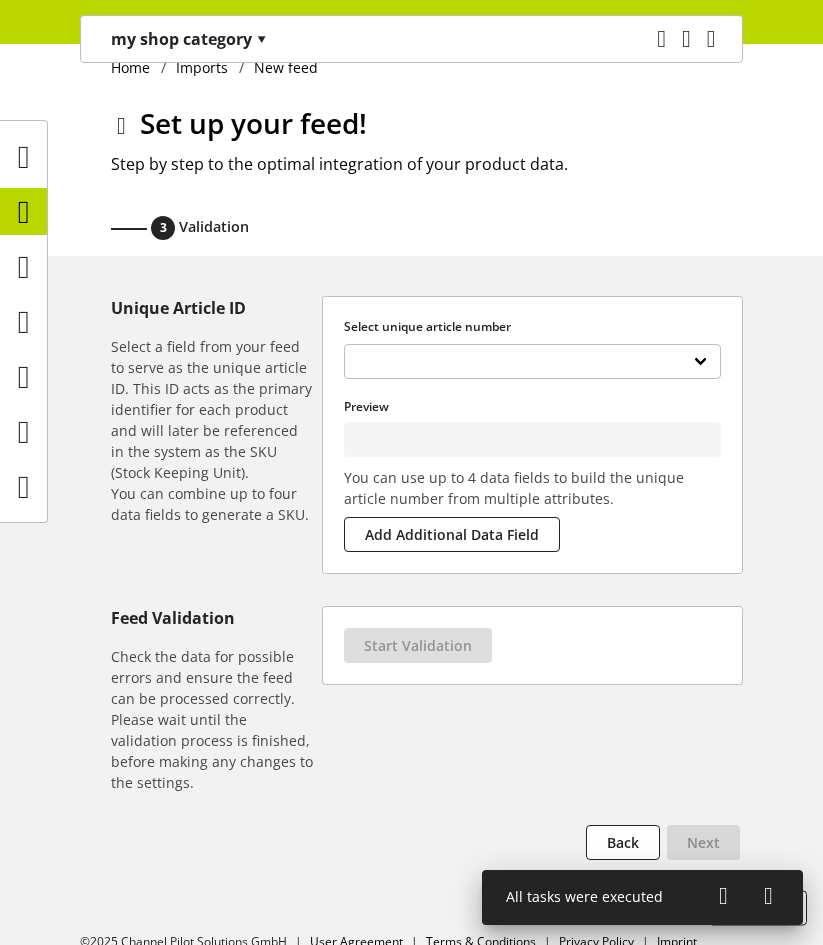 scroll, scrollTop: 61, scrollLeft: 0, axis: vertical 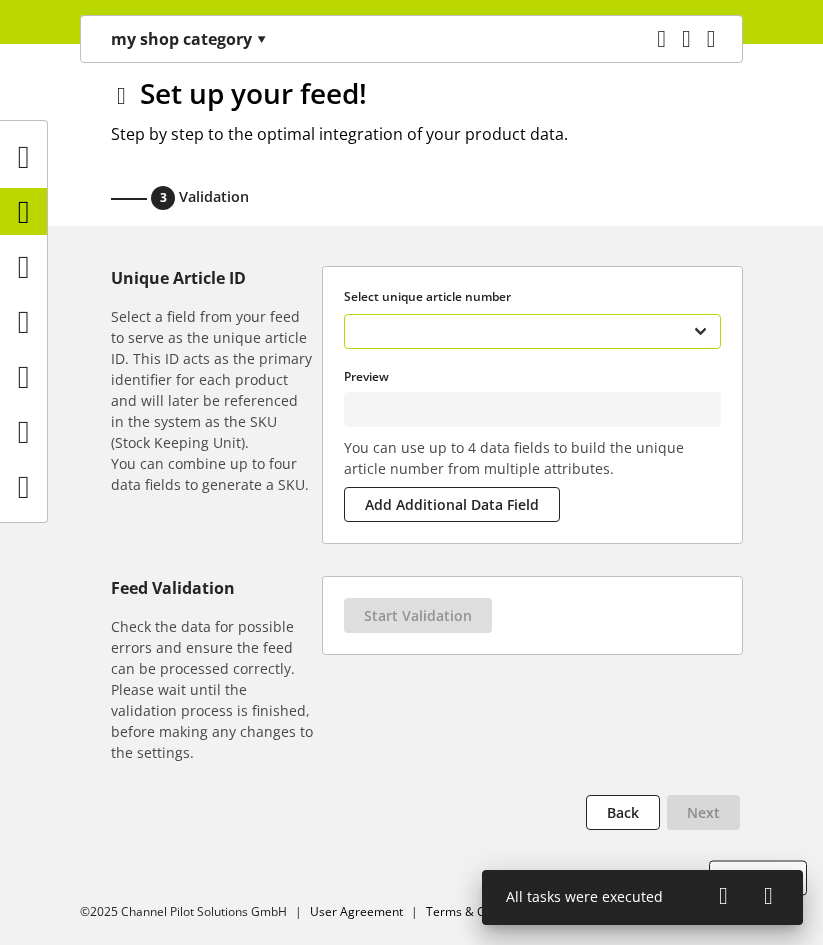 click on "**********" at bounding box center [532, 331] 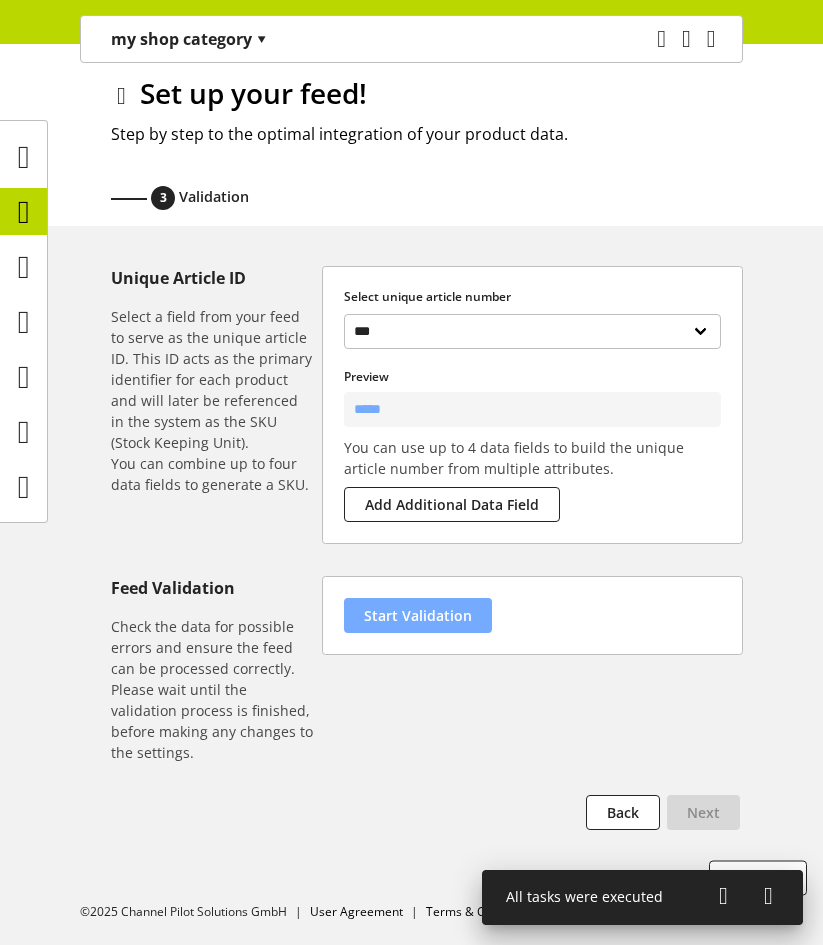click on "Start Validation" at bounding box center [418, 615] 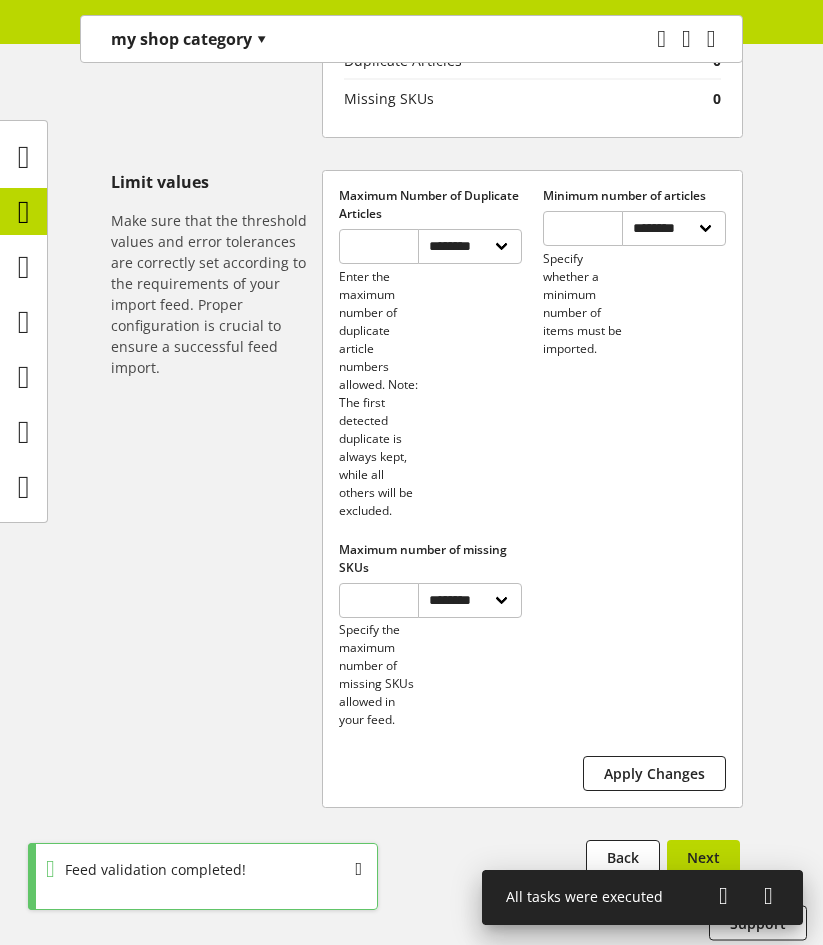 scroll, scrollTop: 868, scrollLeft: 0, axis: vertical 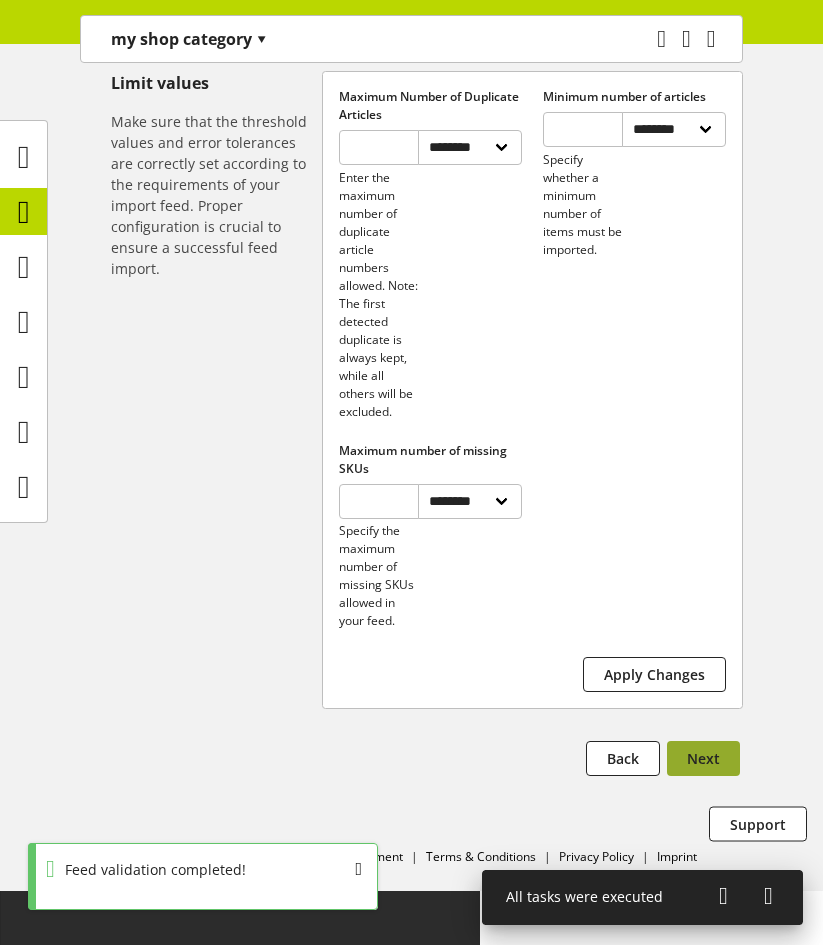 click on "Next" at bounding box center [703, 758] 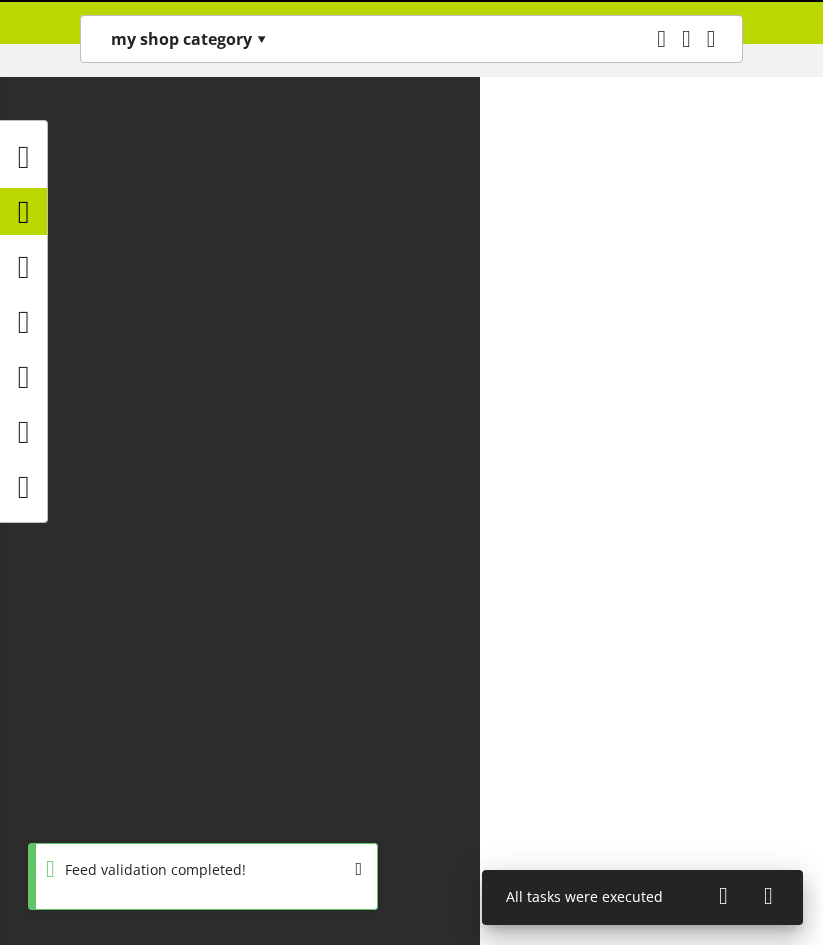 scroll, scrollTop: 0, scrollLeft: 0, axis: both 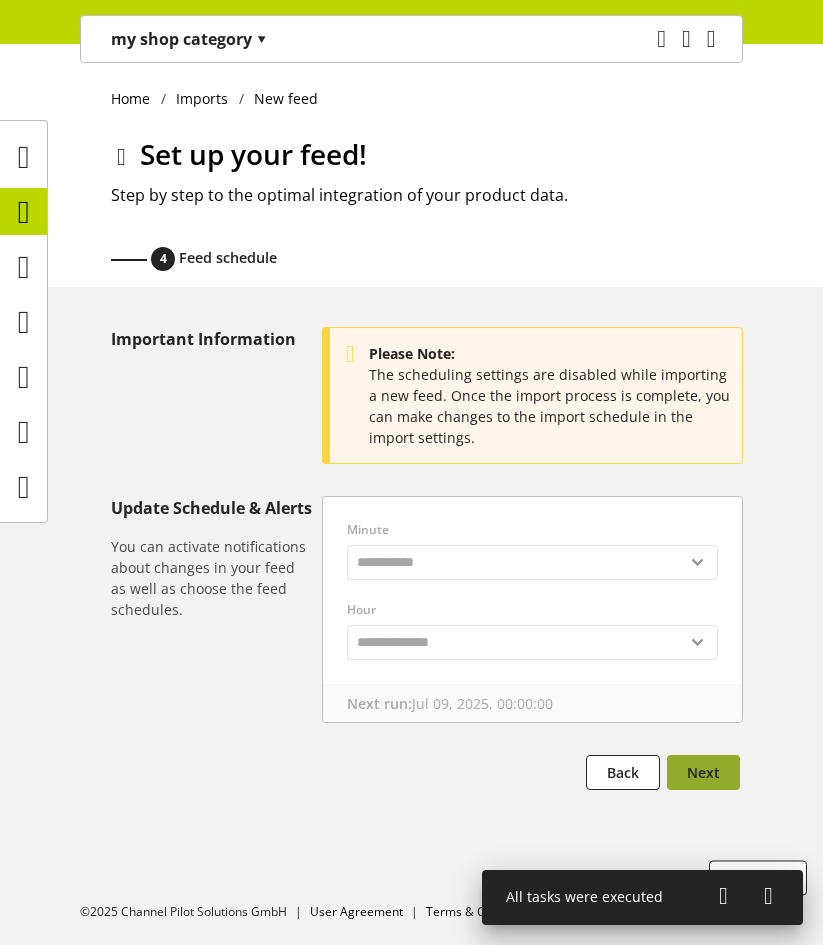 click on "Next" at bounding box center [703, 772] 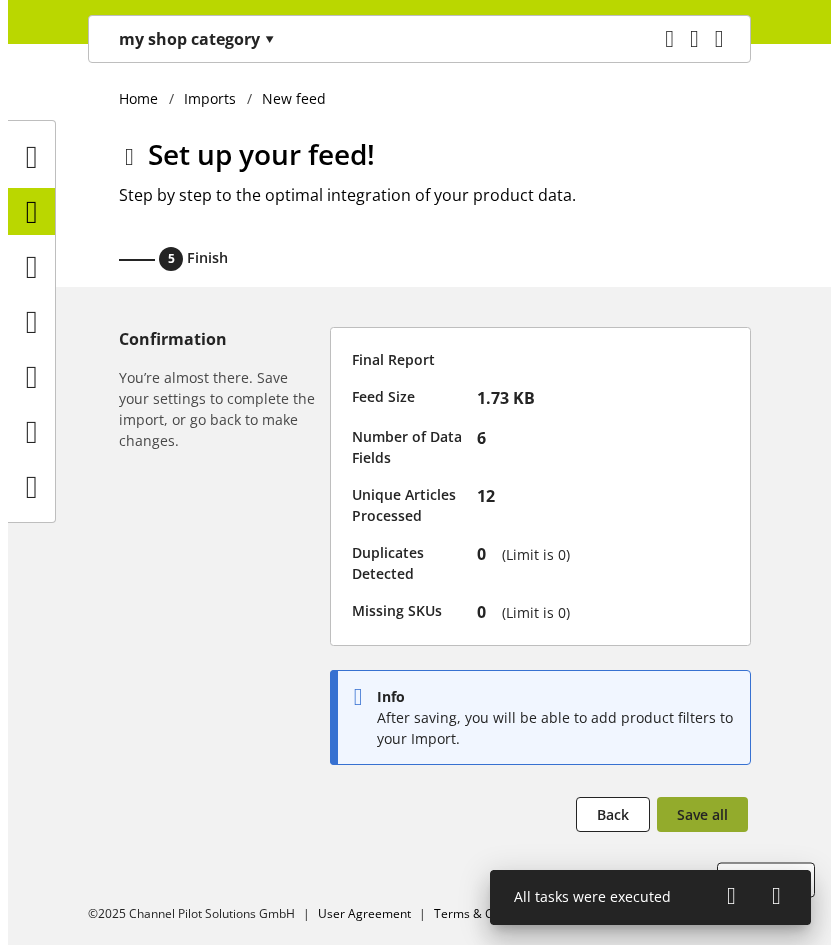 scroll, scrollTop: 2, scrollLeft: 0, axis: vertical 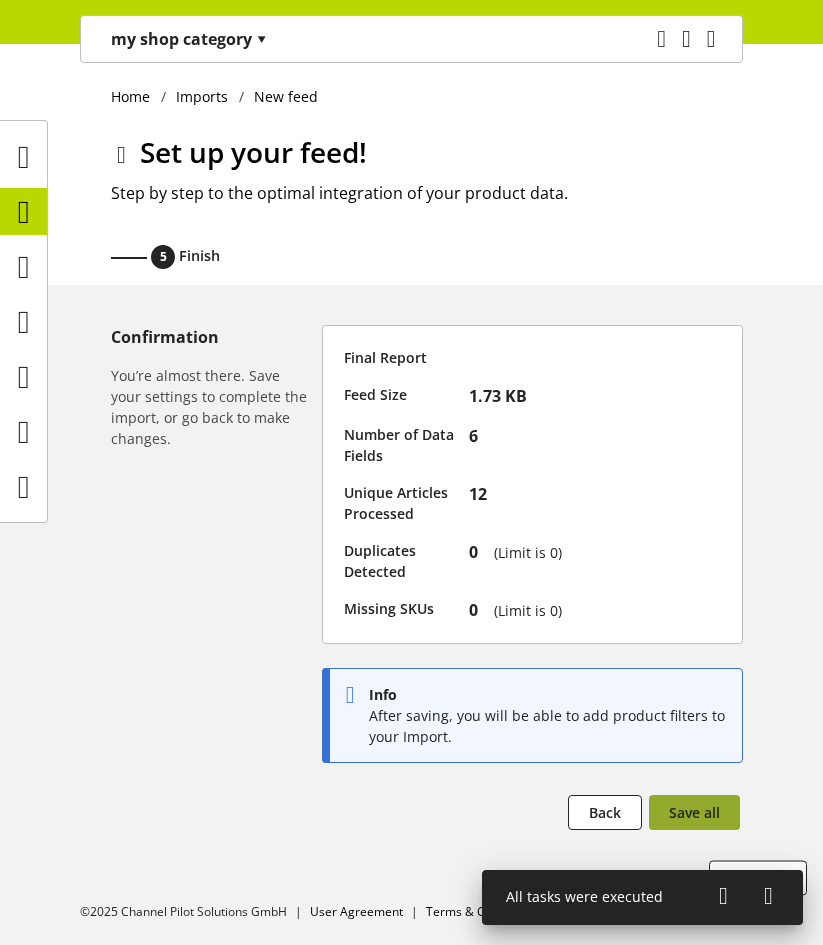 click on "Save all" at bounding box center [694, 812] 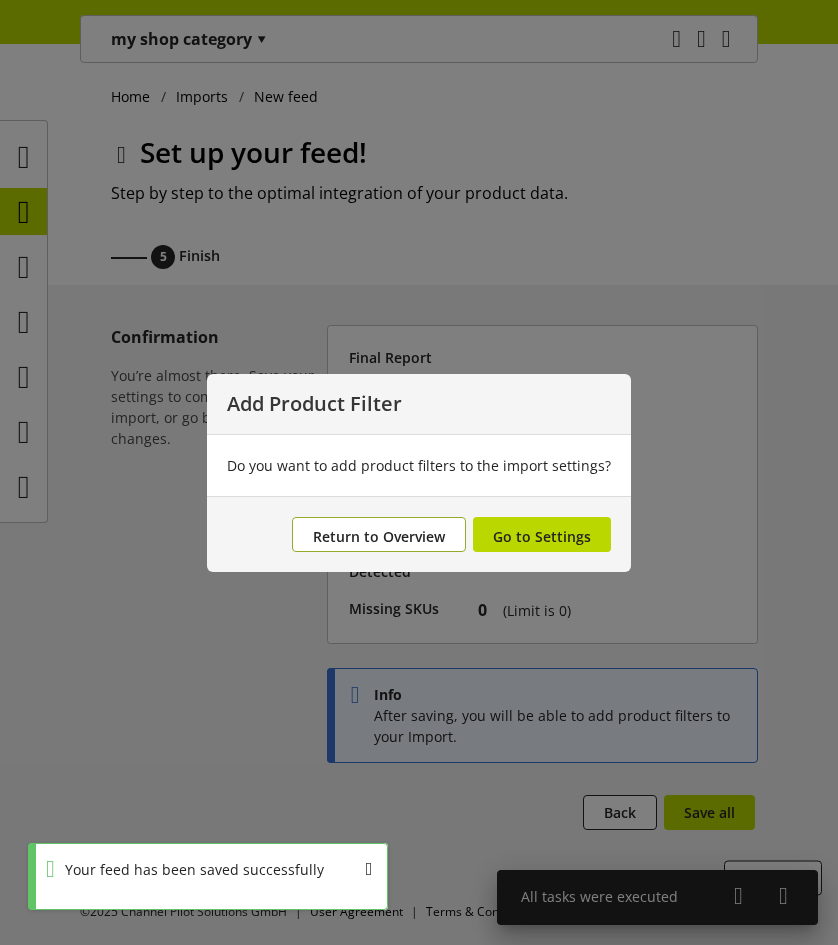 click on "Return to Overview" at bounding box center [379, 536] 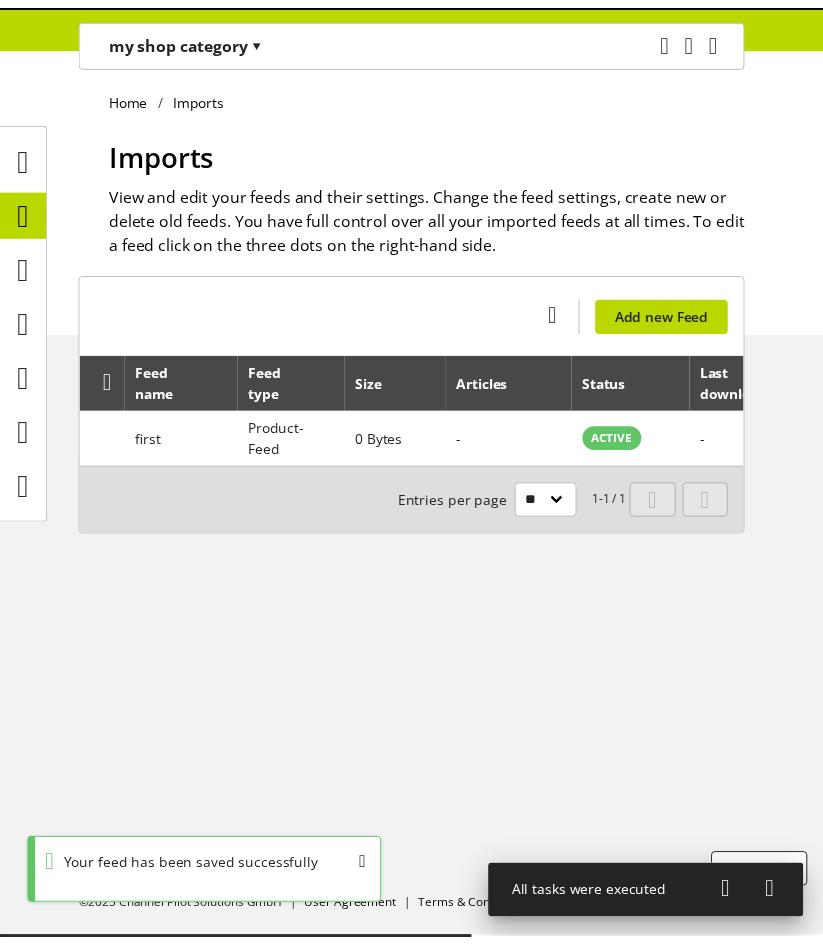 scroll, scrollTop: 0, scrollLeft: 0, axis: both 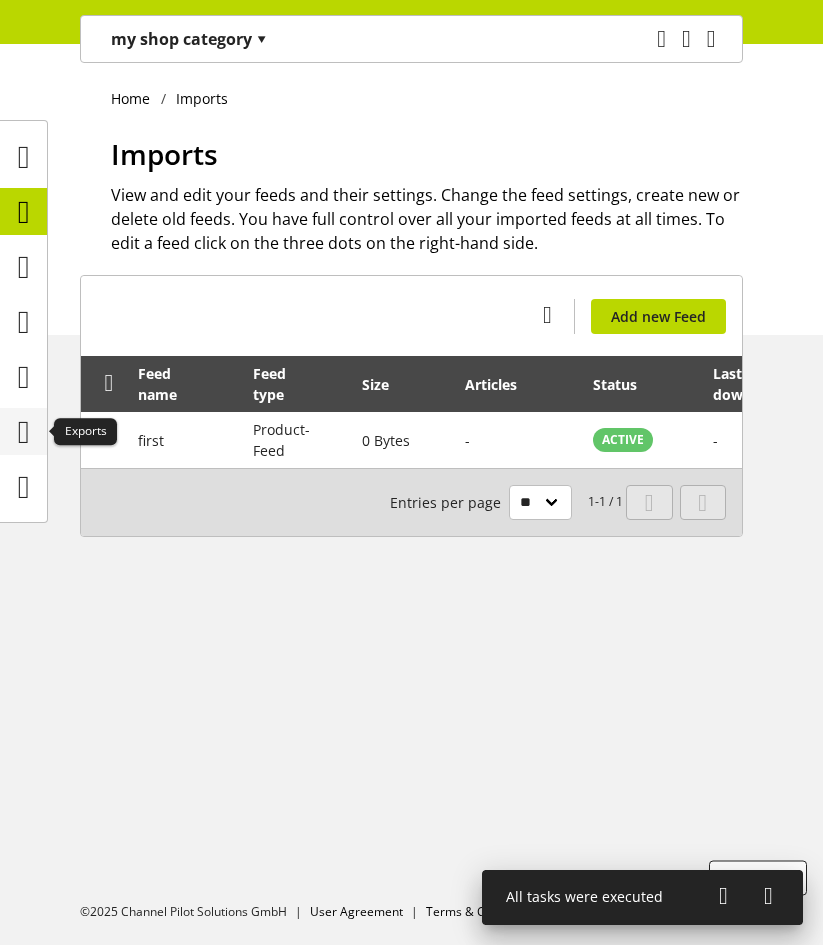 click at bounding box center [24, 432] 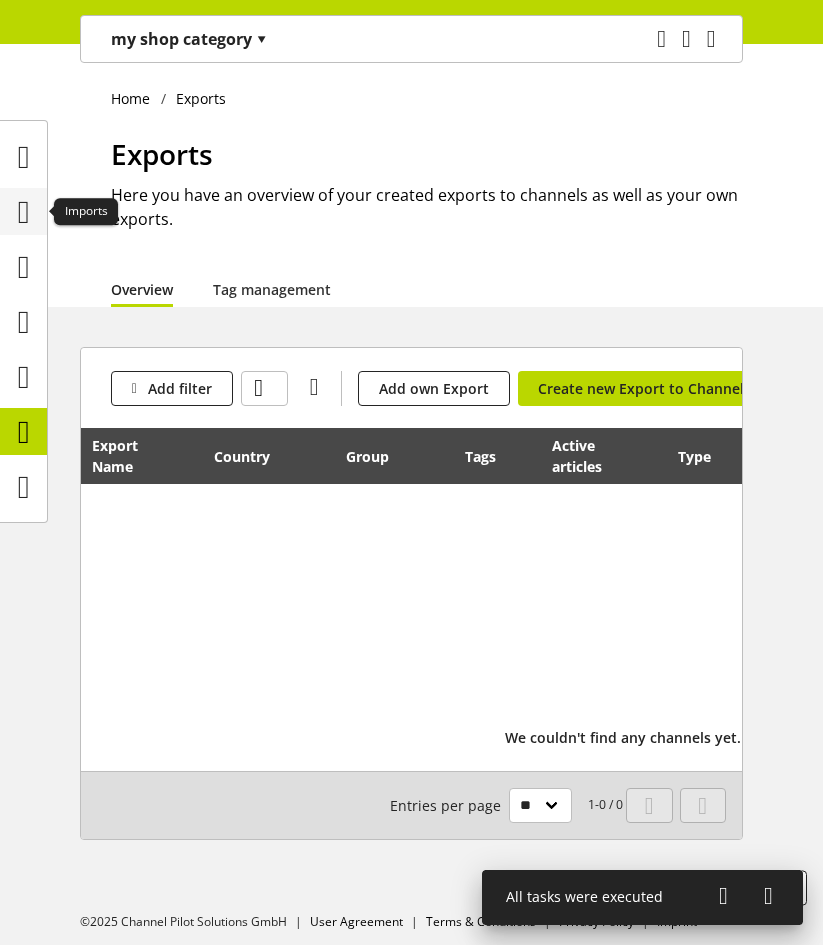 click at bounding box center [24, 212] 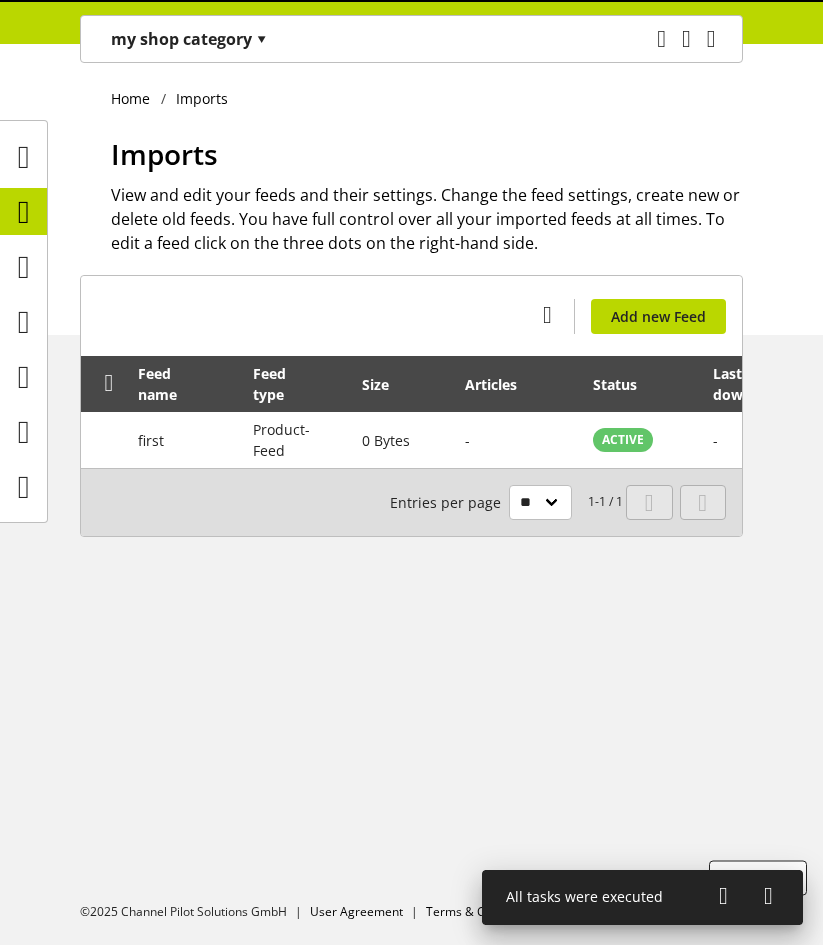 scroll, scrollTop: 0, scrollLeft: 0, axis: both 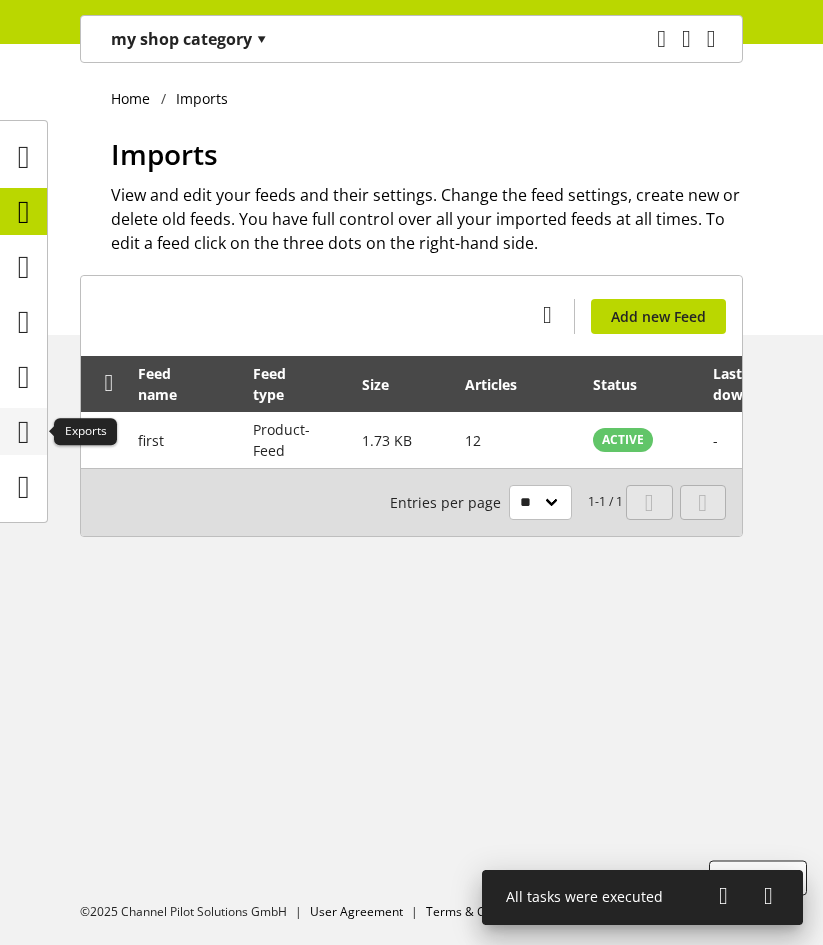 click at bounding box center (23, 431) 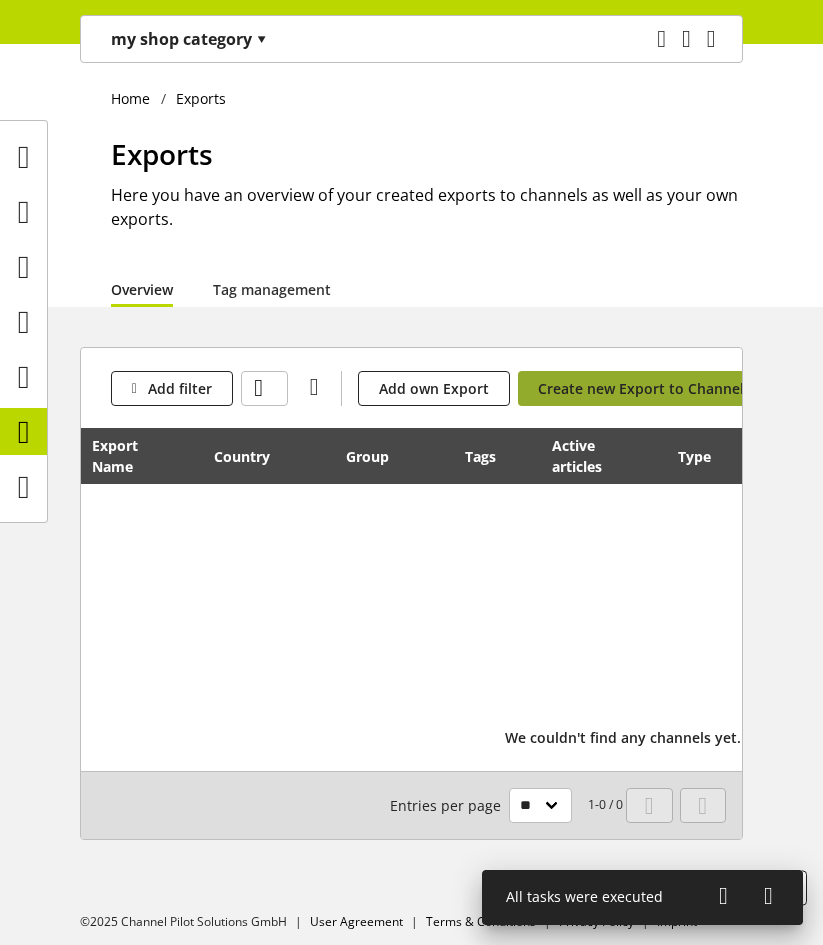 click on "Create new Export to Channel" at bounding box center [641, 388] 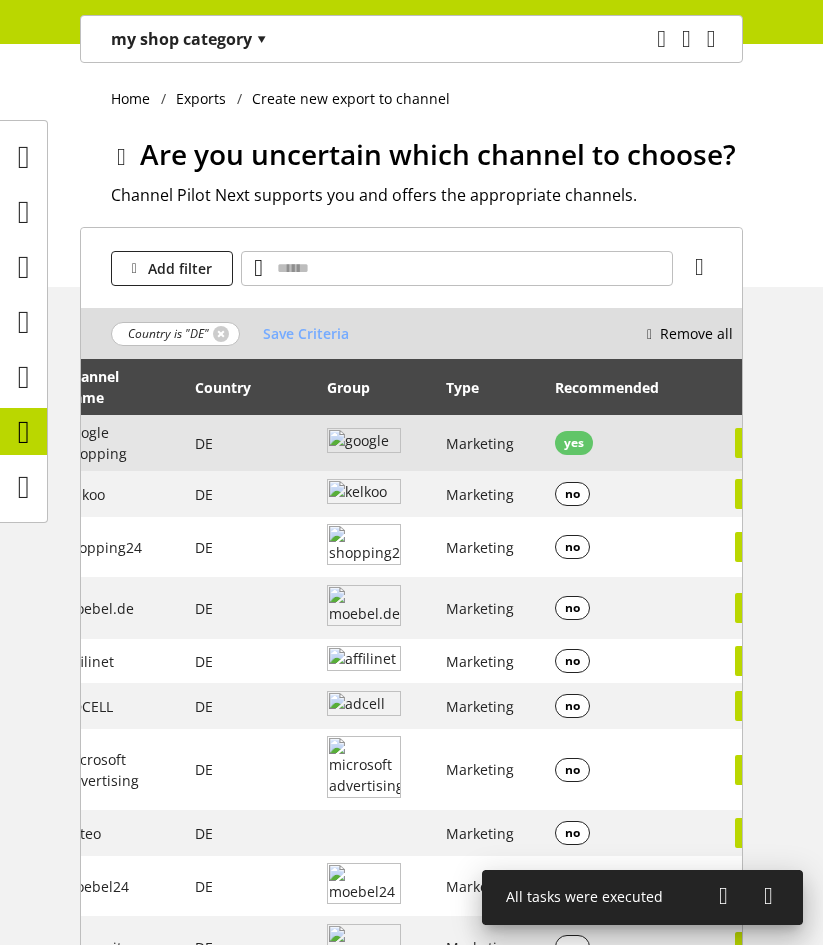 scroll, scrollTop: 0, scrollLeft: 78, axis: horizontal 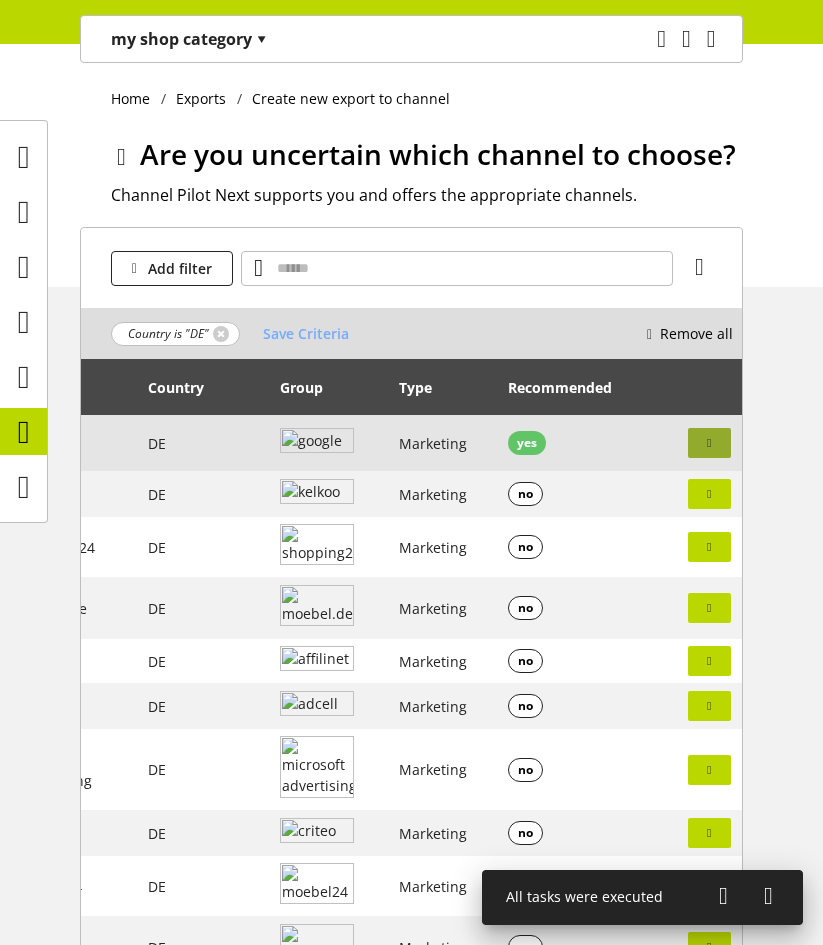 click at bounding box center (709, 443) 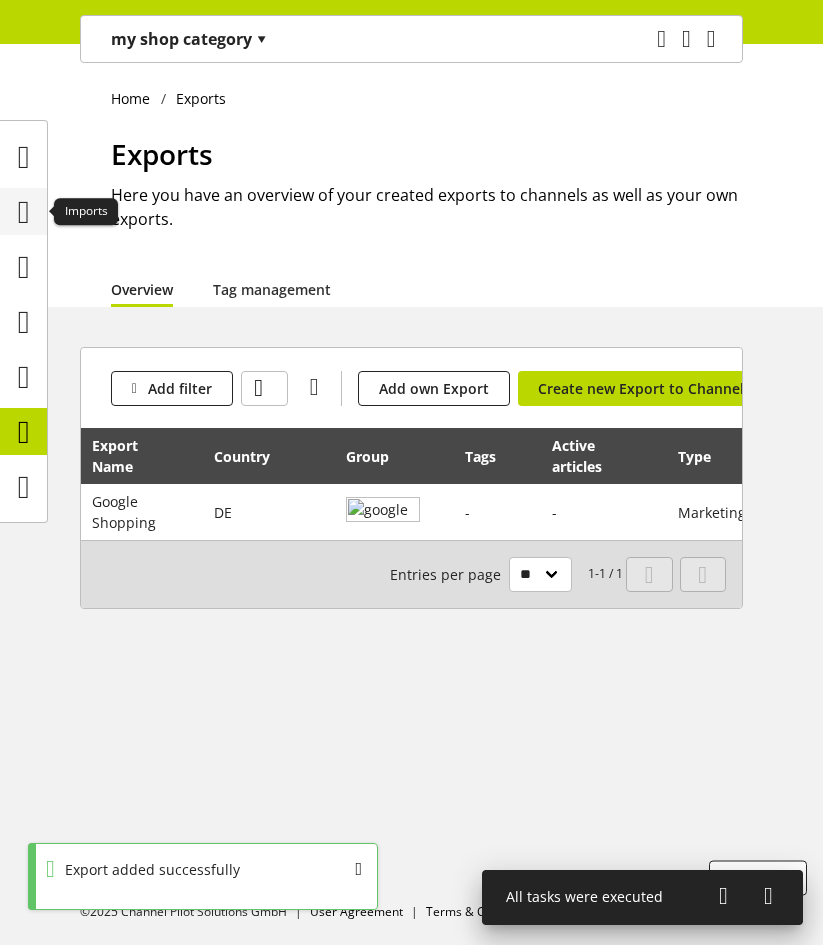 click at bounding box center [24, 212] 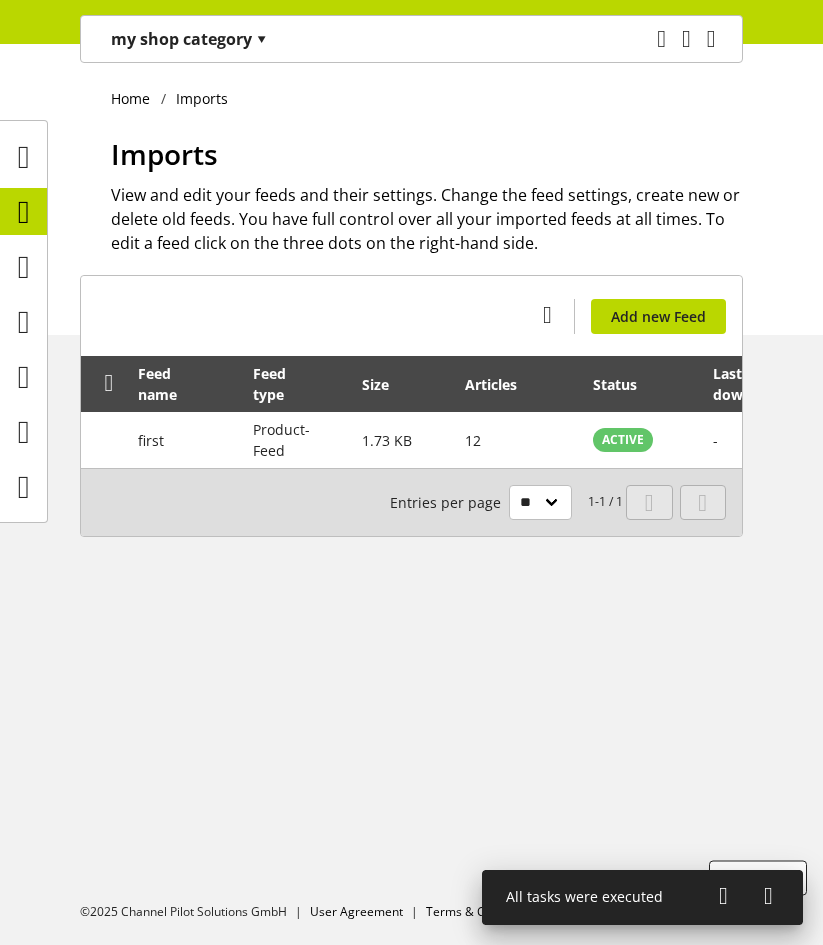 click on "my shop category ▾" at bounding box center [189, 39] 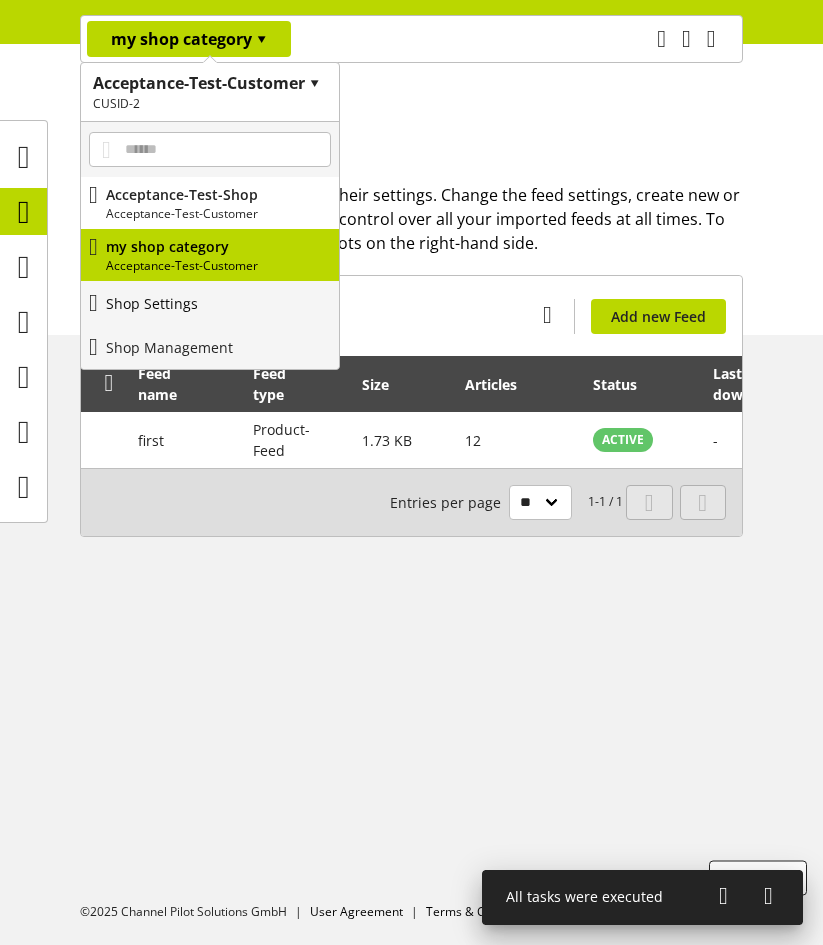 click on "Shop Settings" at bounding box center [210, 303] 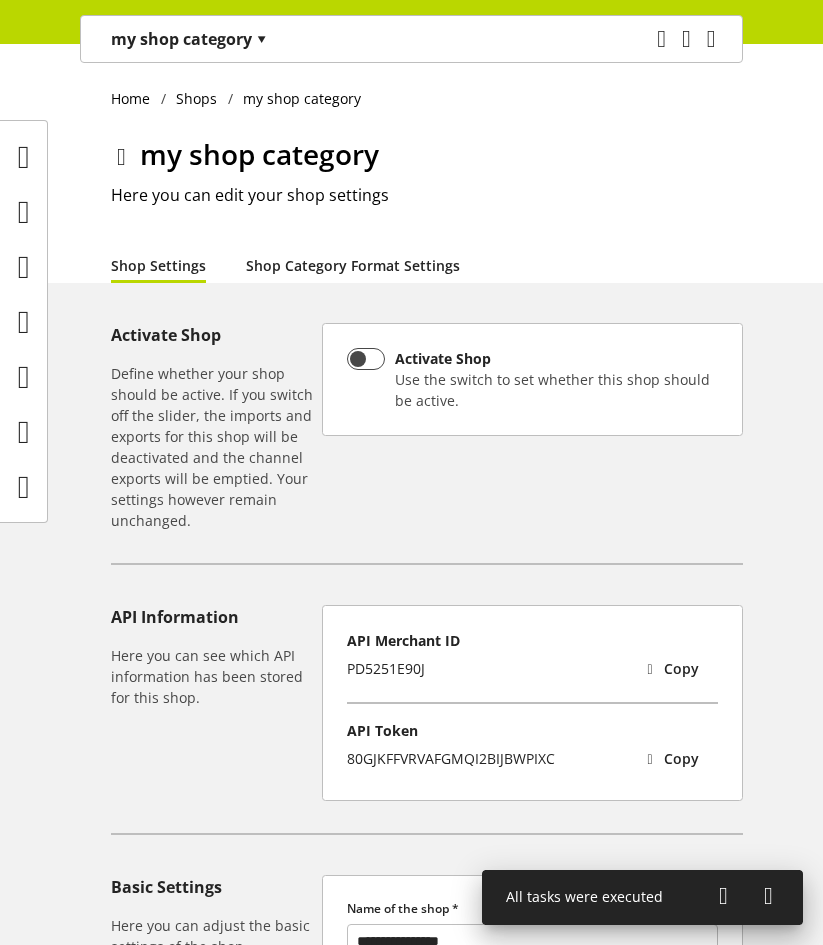 click on "Shop Category Format Settings" at bounding box center [353, 265] 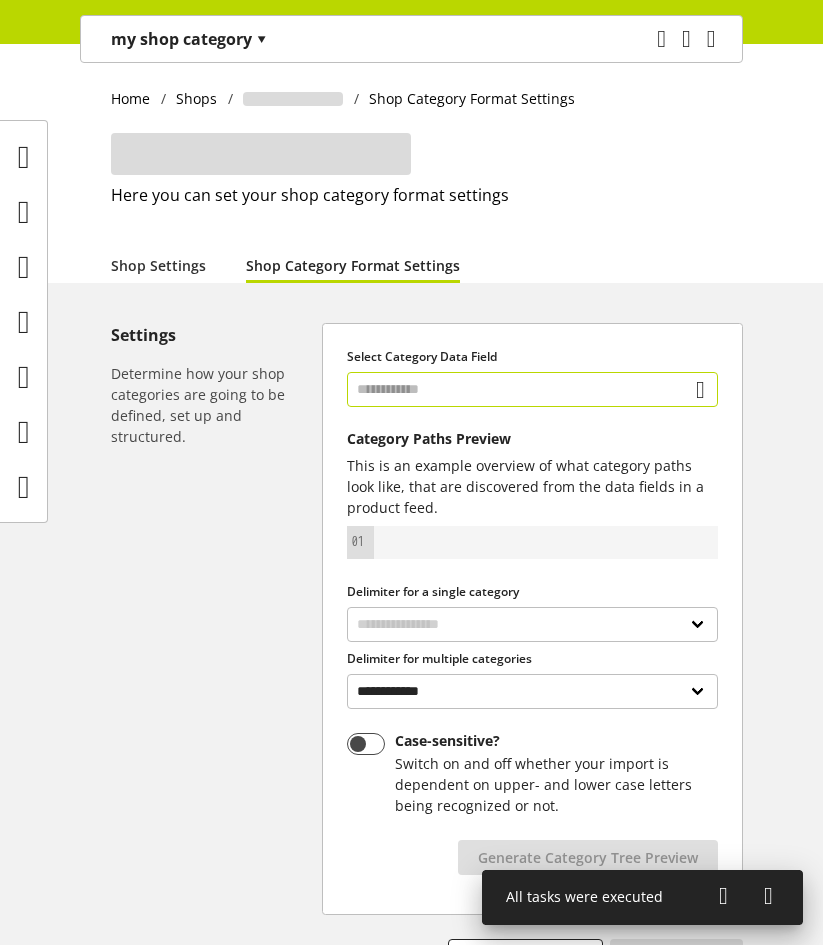 click at bounding box center (532, 389) 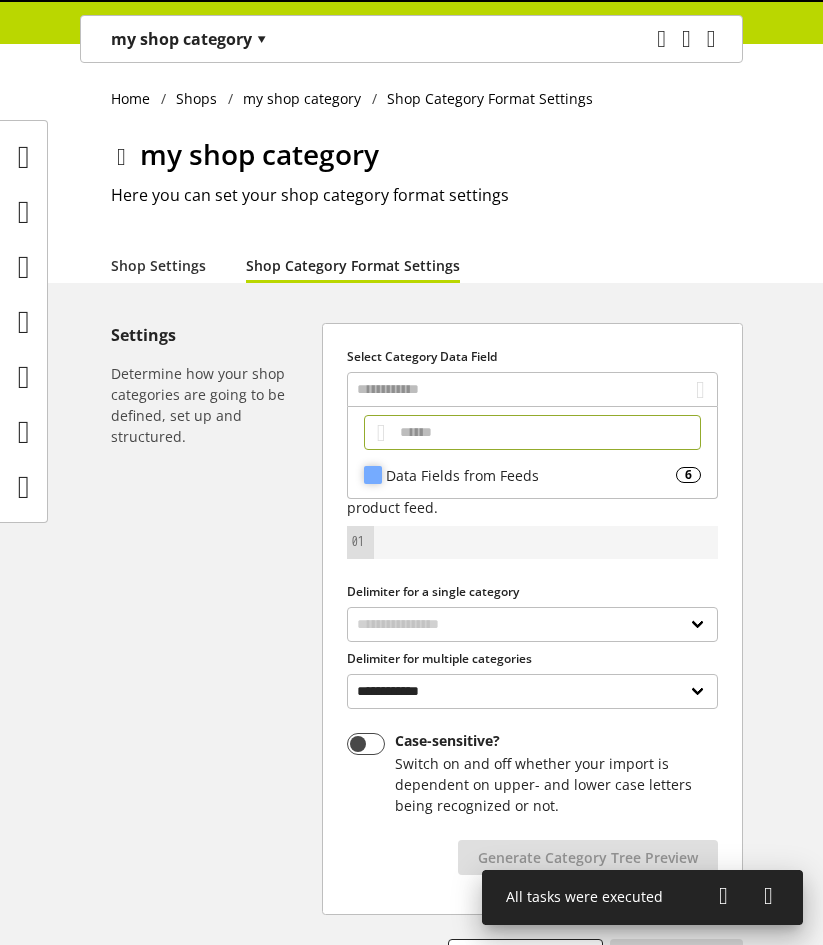 click on "Data Fields from Feeds" at bounding box center [531, 475] 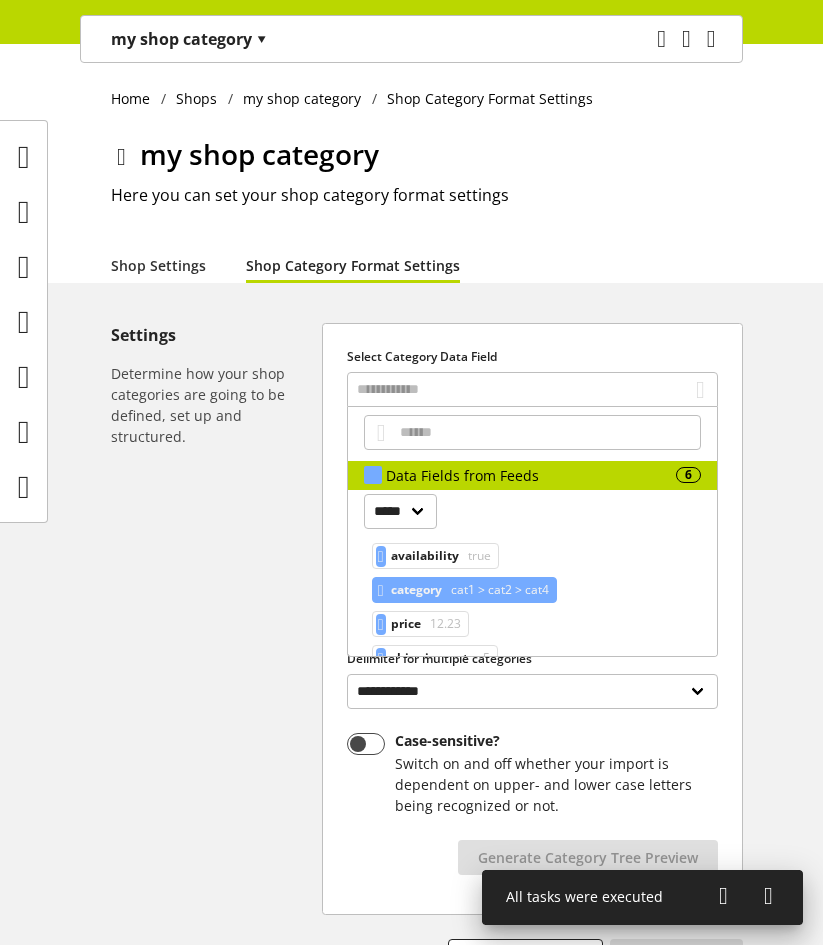 click on "category" at bounding box center (425, 556) 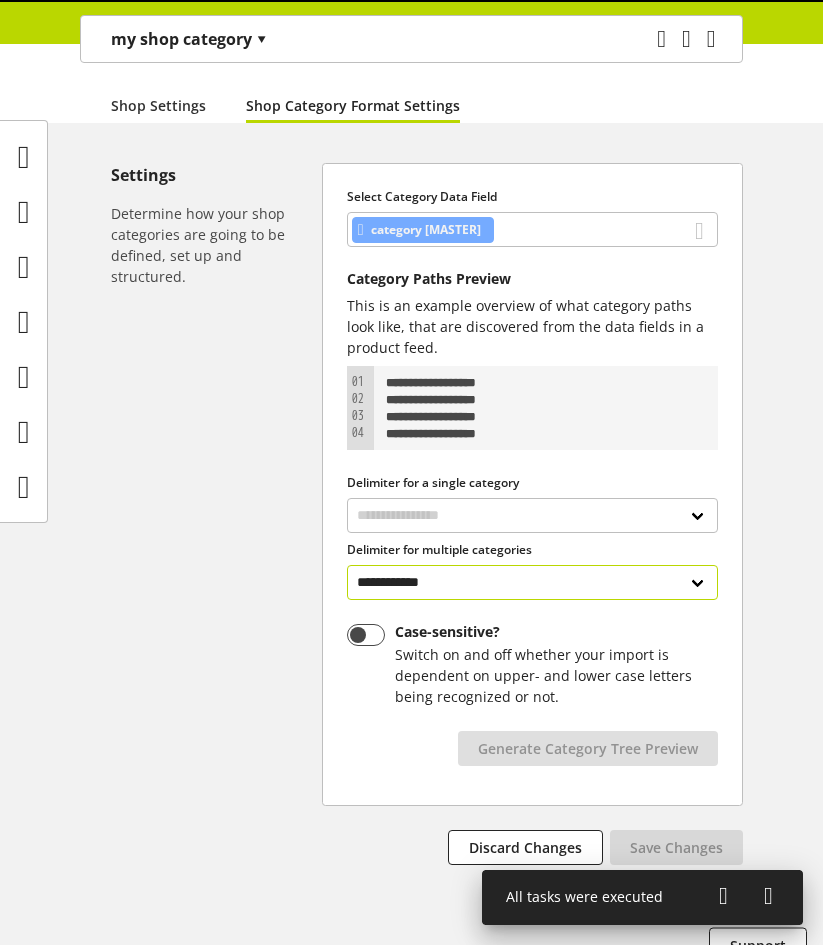 scroll, scrollTop: 176, scrollLeft: 0, axis: vertical 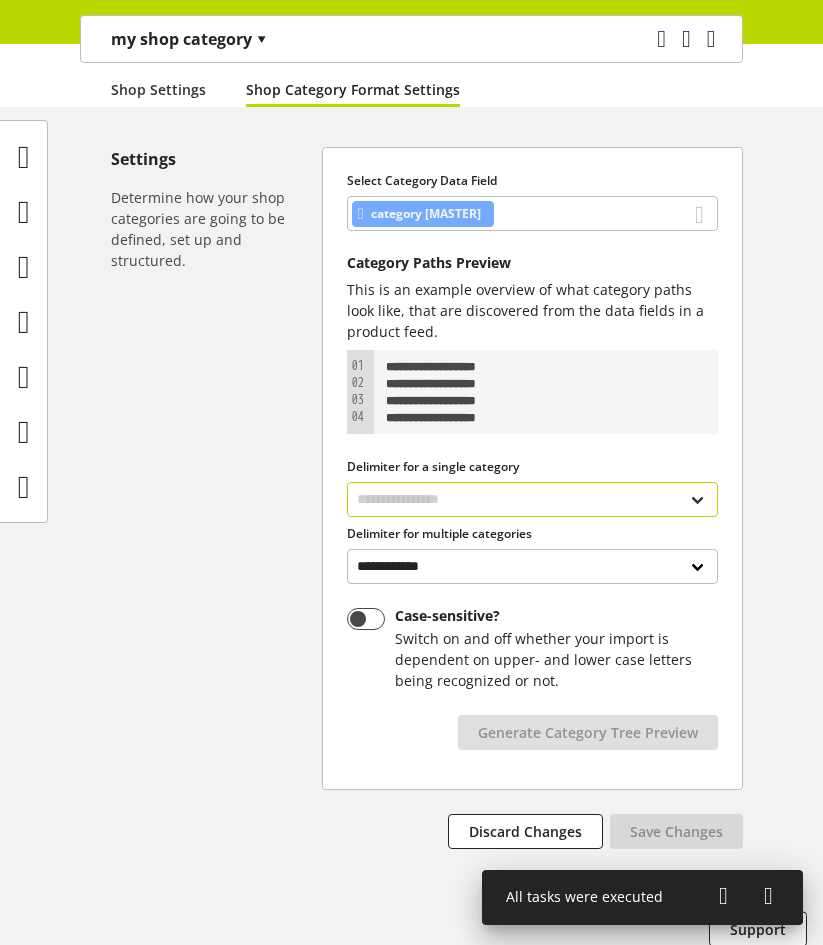 click on "**********" at bounding box center [532, 499] 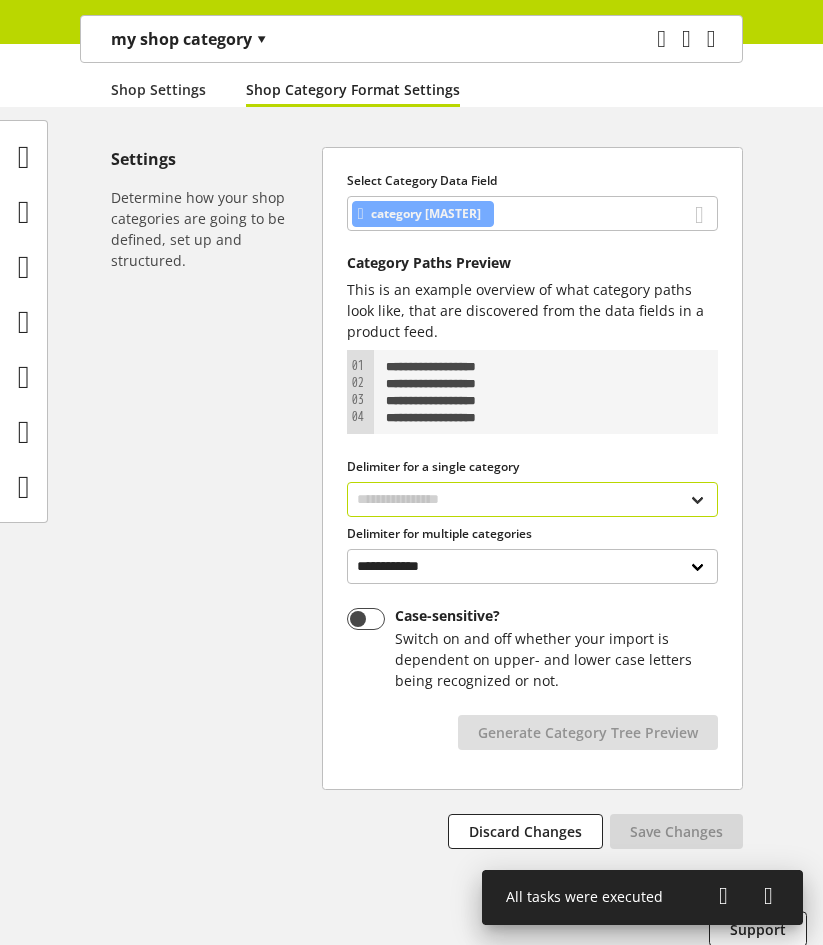 select on "*" 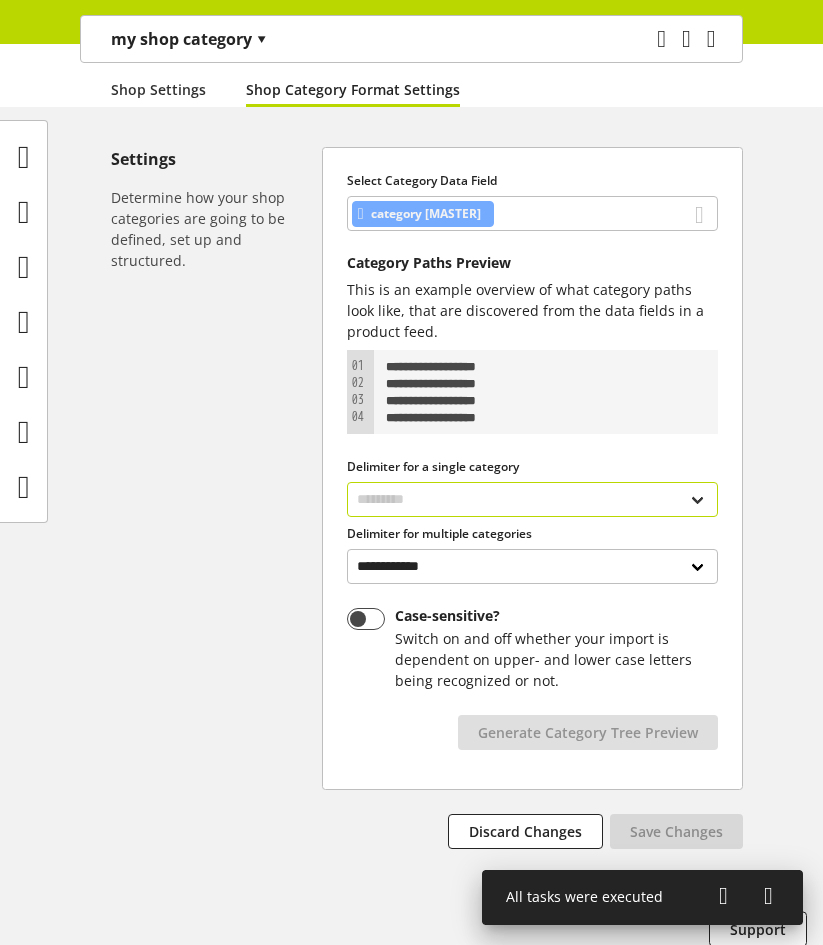 click on "**********" at bounding box center (532, 499) 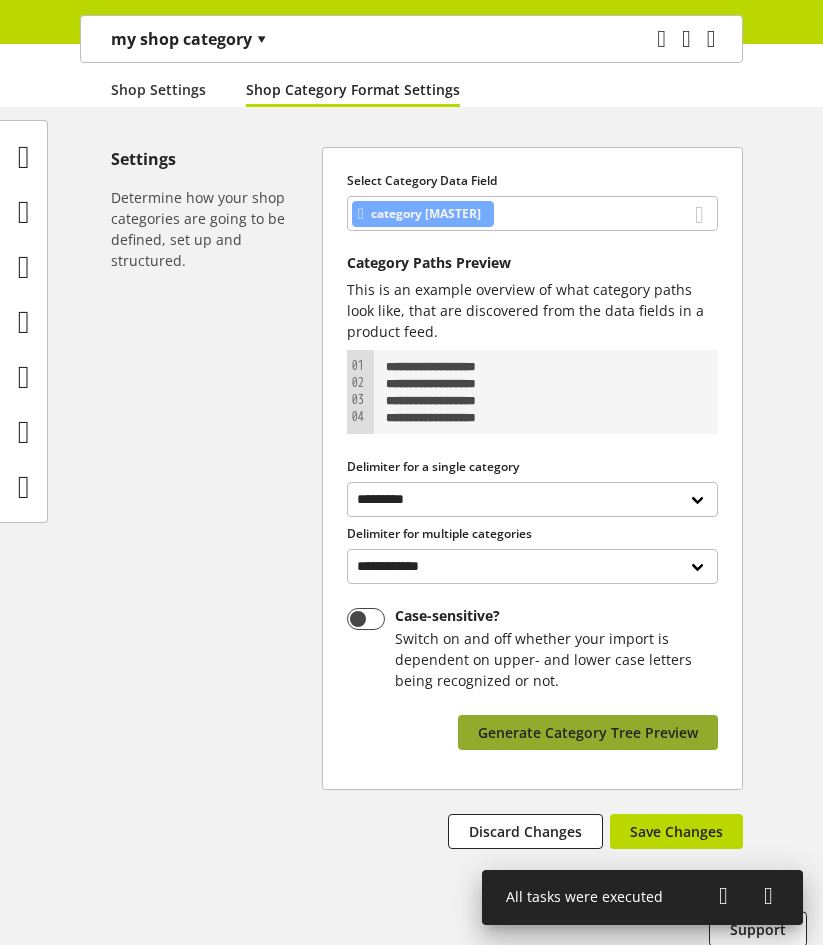 click on "Generate Category Tree Preview" at bounding box center [588, 732] 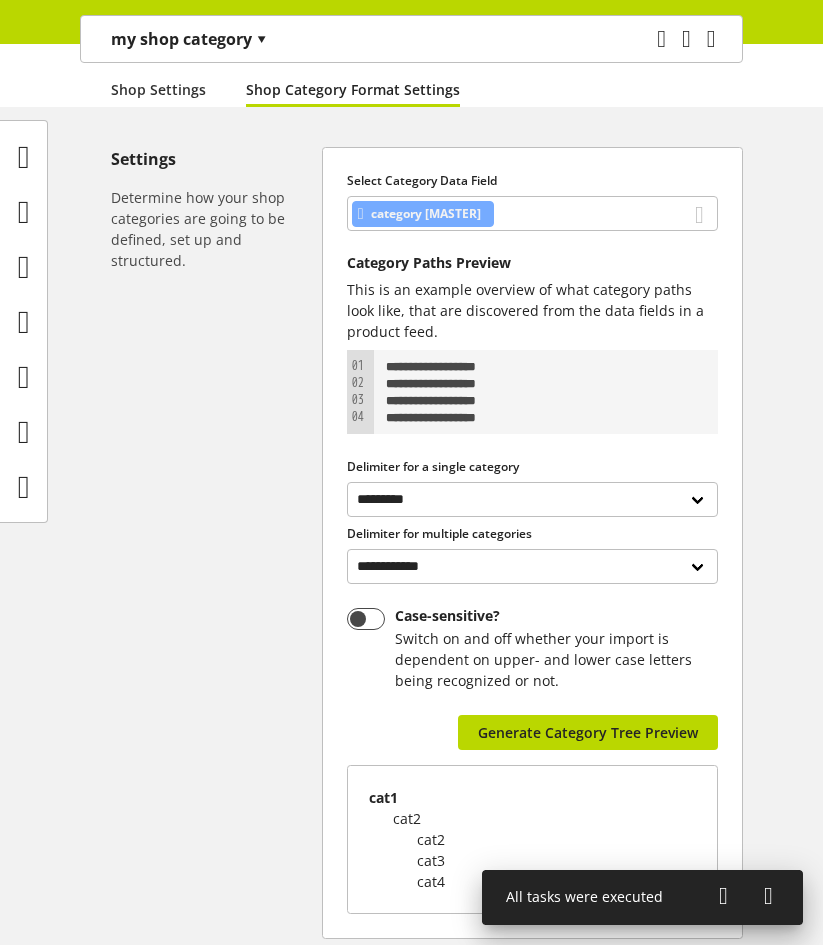 scroll, scrollTop: 376, scrollLeft: 0, axis: vertical 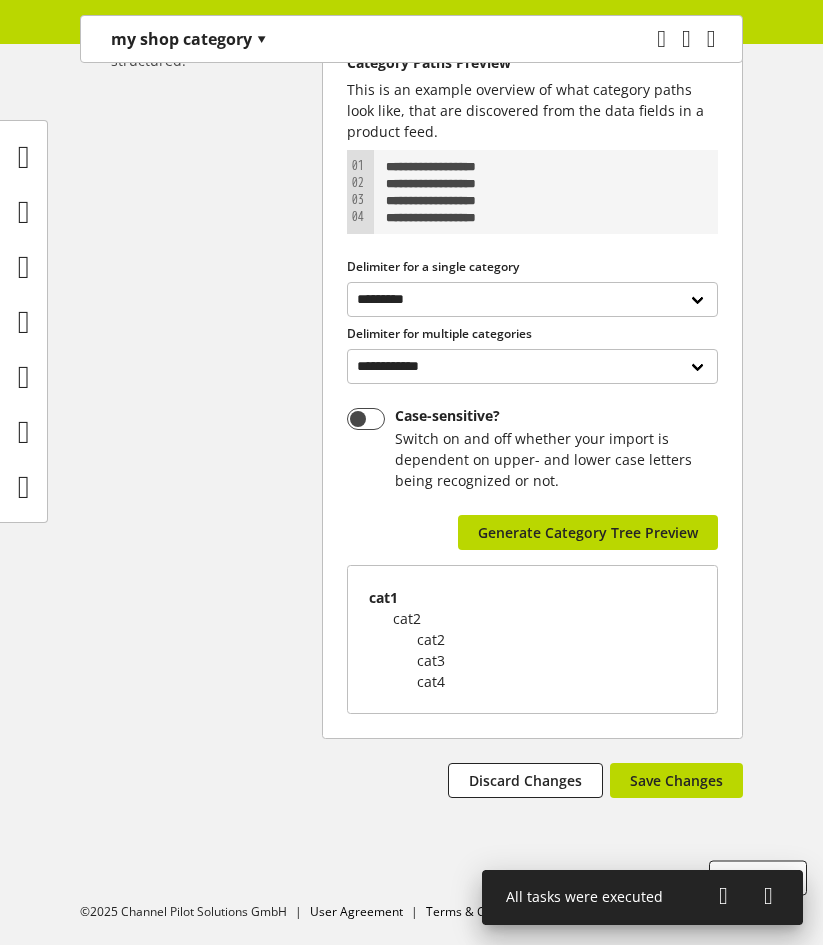click on "**********" at bounding box center (532, 376) 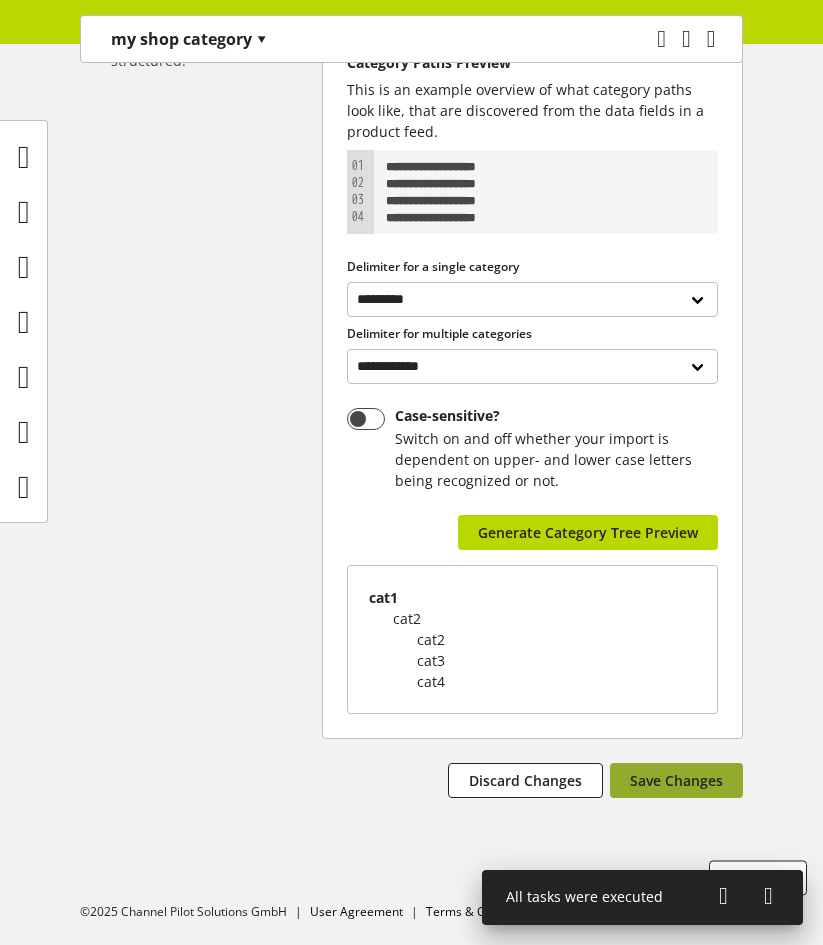 click on "Save Changes" at bounding box center (676, 780) 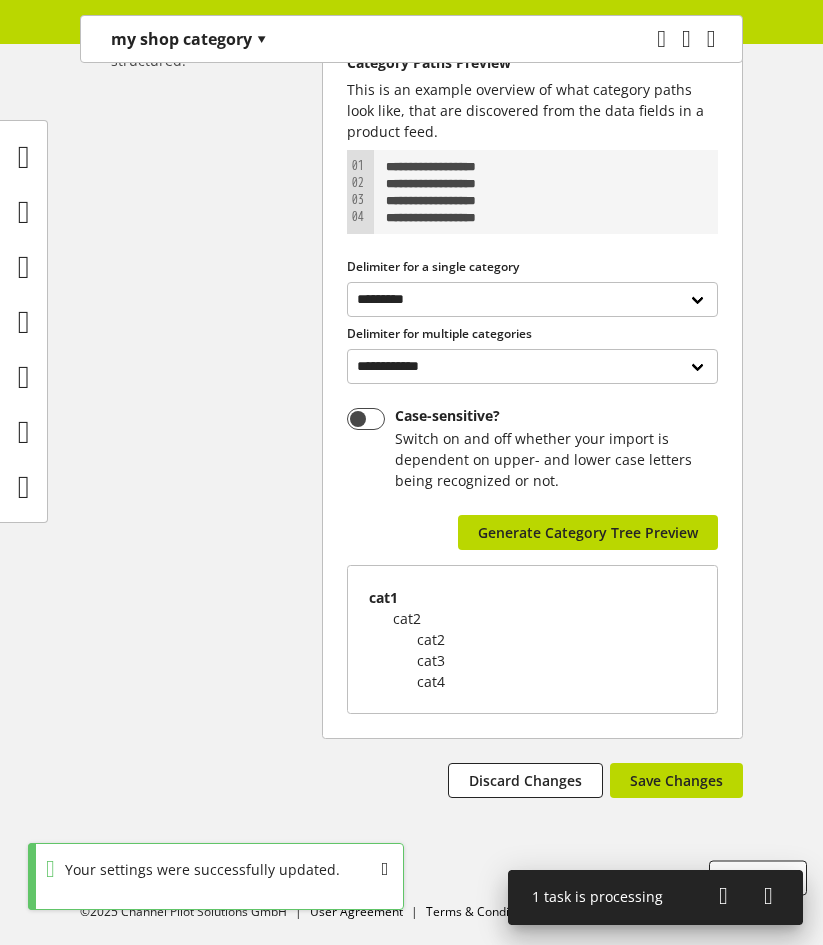 click at bounding box center (723, 896) 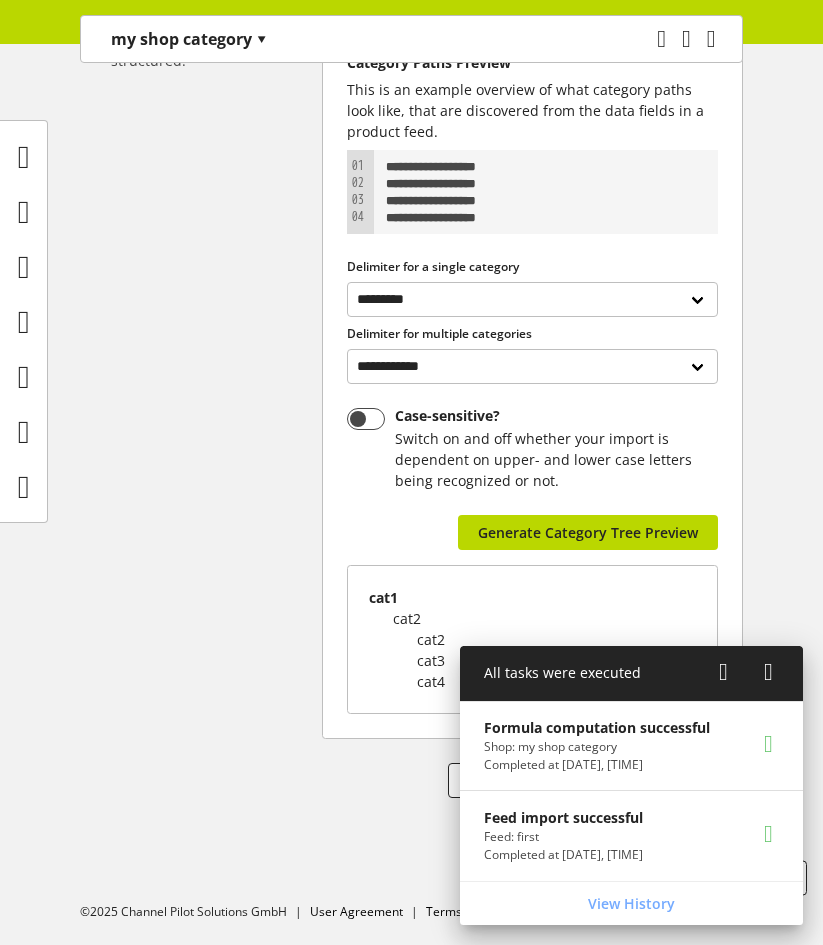 click on "**********" at bounding box center (411, 412) 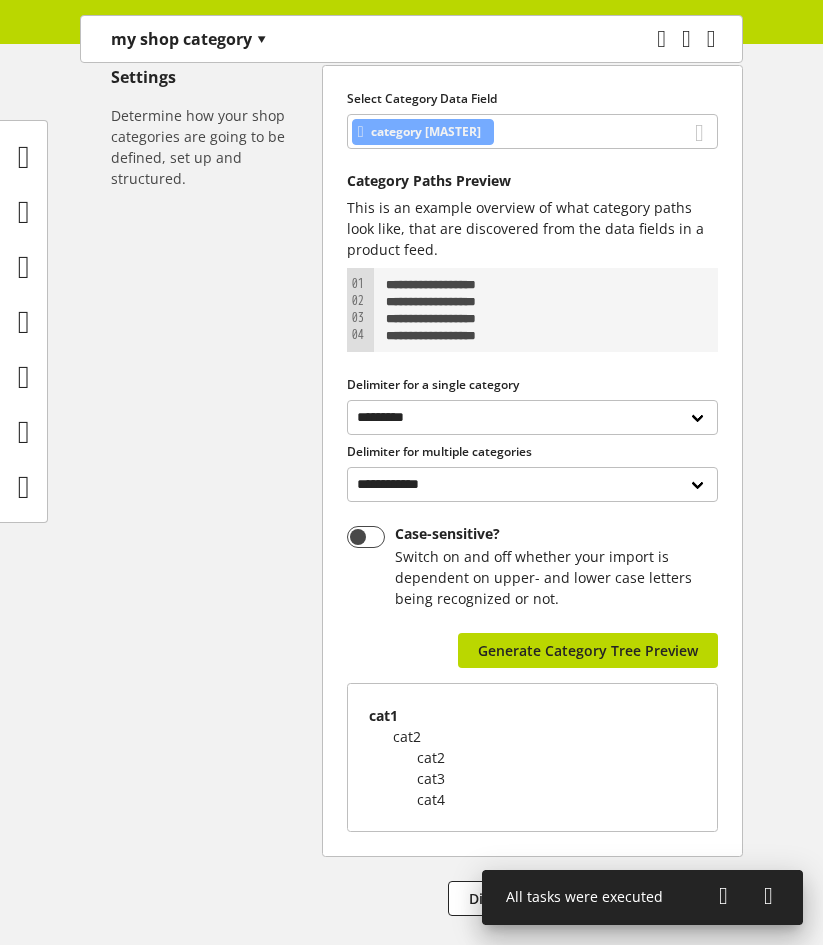 scroll, scrollTop: 0, scrollLeft: 0, axis: both 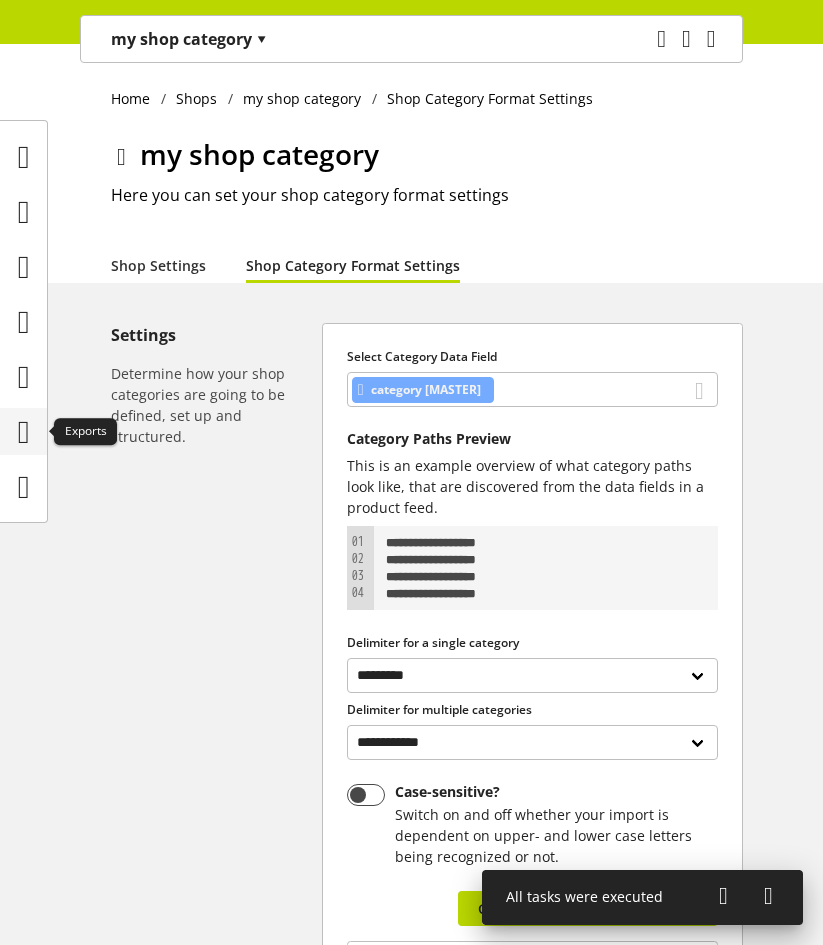 click at bounding box center (24, 432) 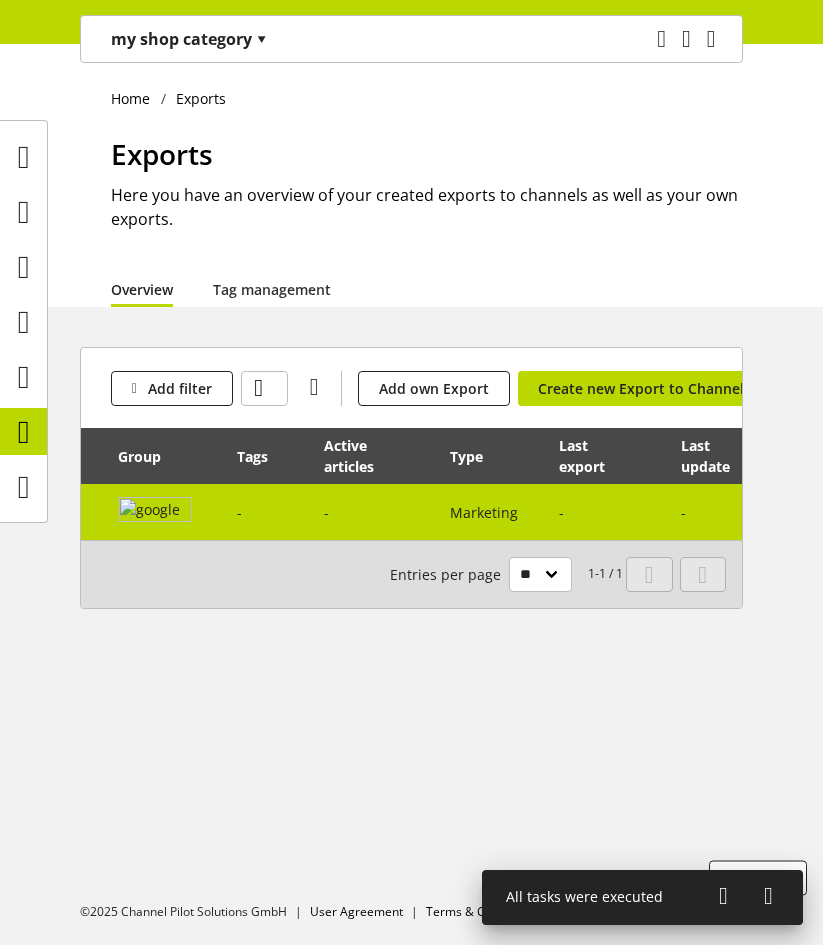 click at bounding box center (732, 512) 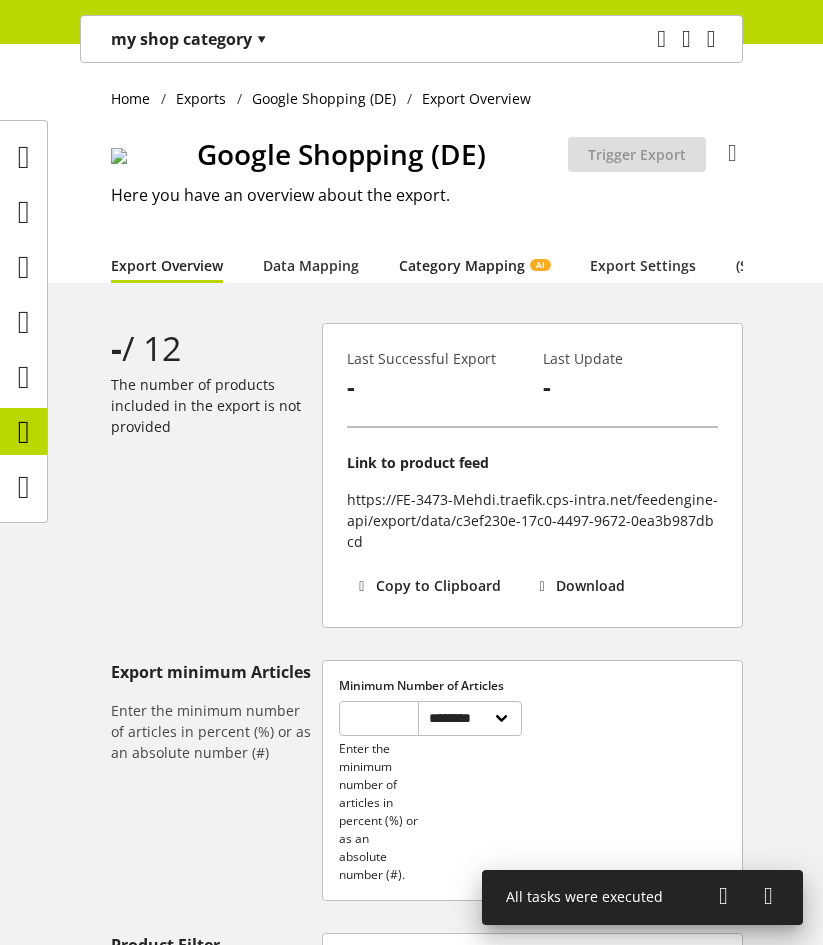 click on "Category Mapping AI" at bounding box center (474, 265) 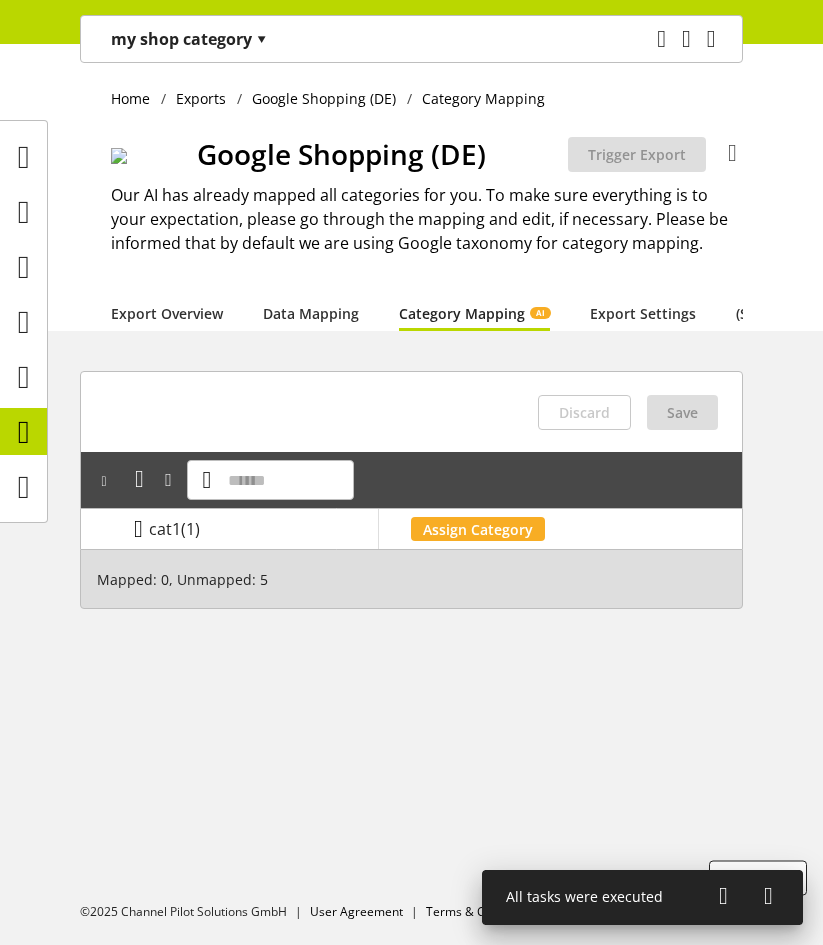 click at bounding box center (138, 529) 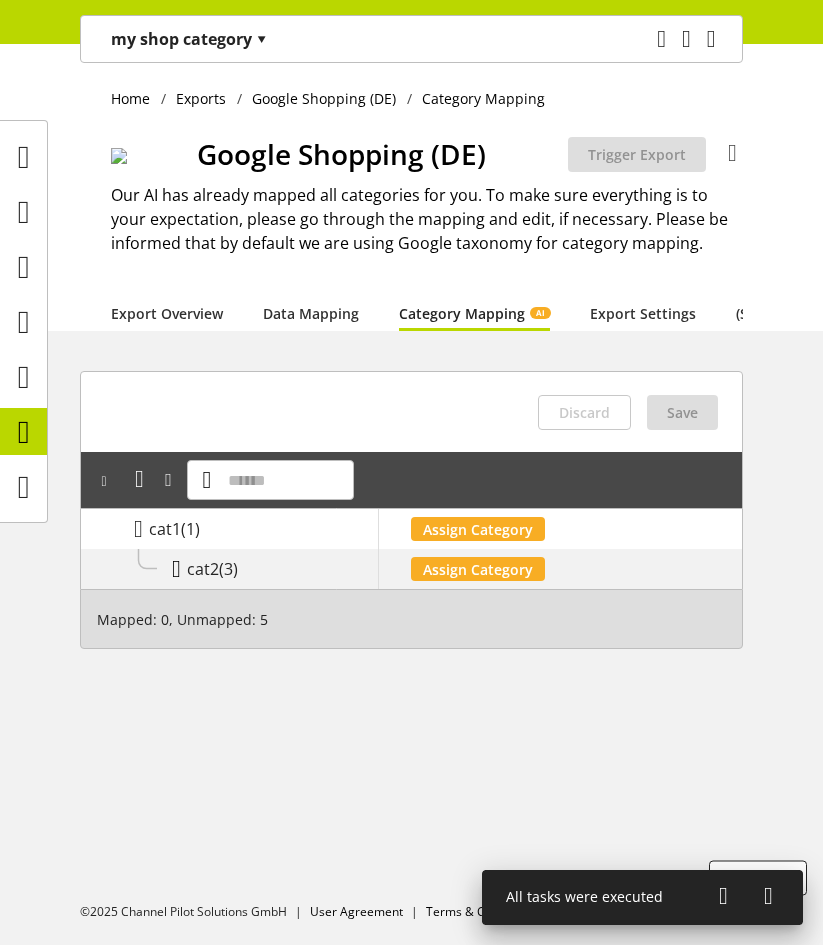 click at bounding box center [176, 569] 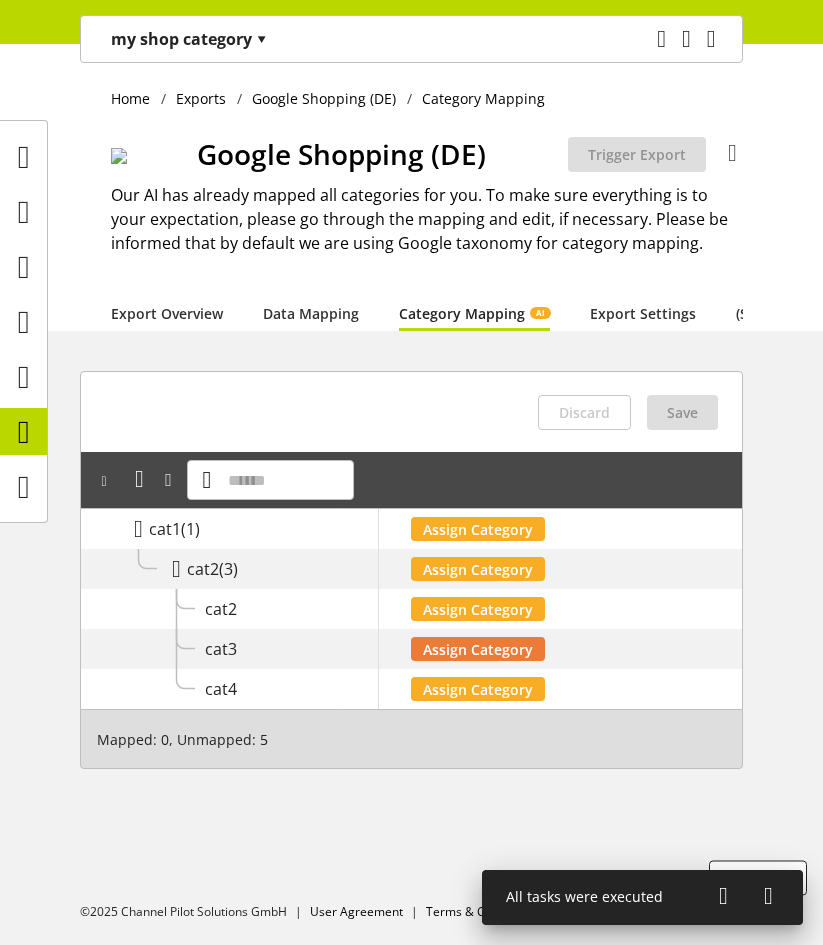 click on "Assign Category" at bounding box center [478, 529] 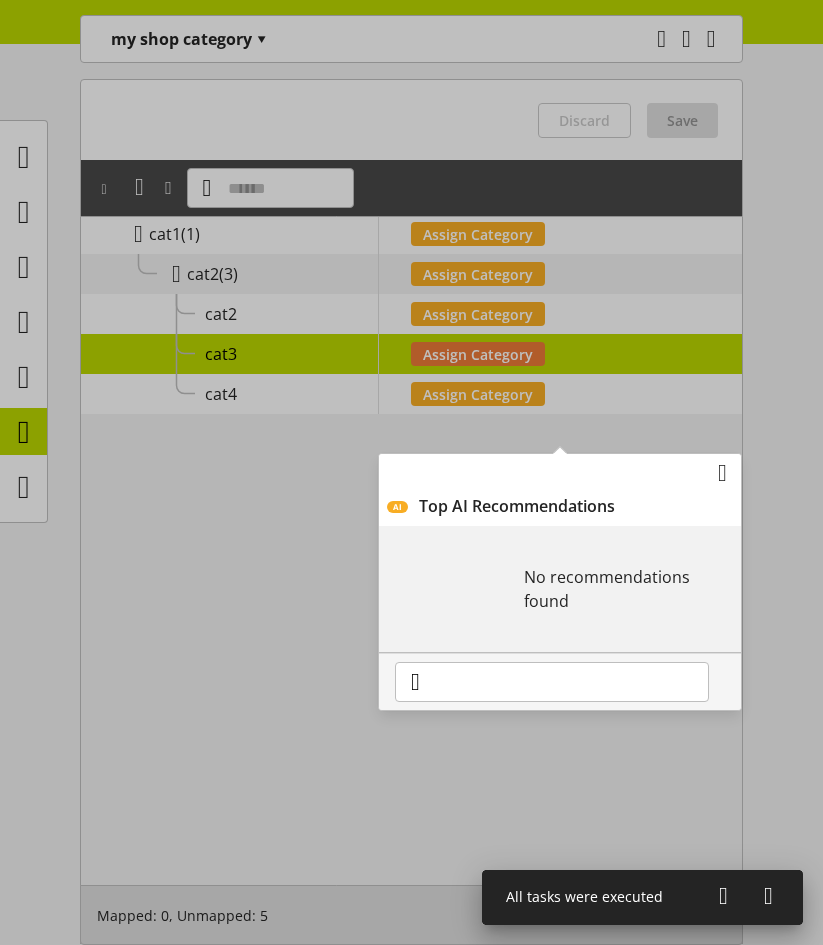 scroll, scrollTop: 300, scrollLeft: 0, axis: vertical 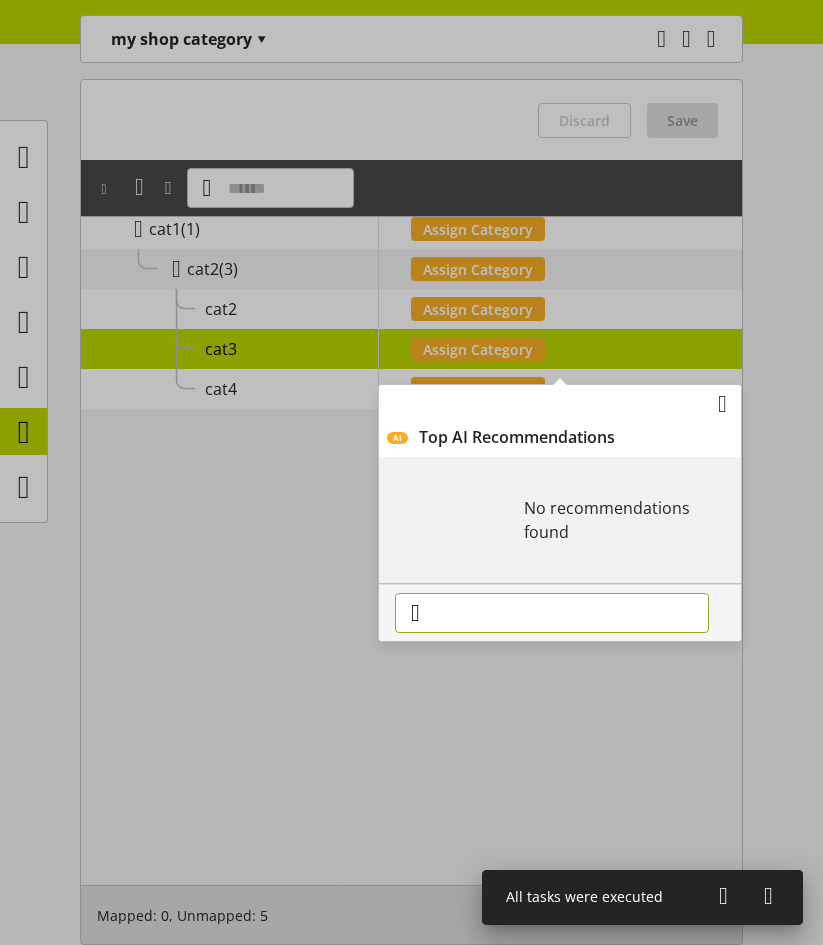 click at bounding box center [552, 613] 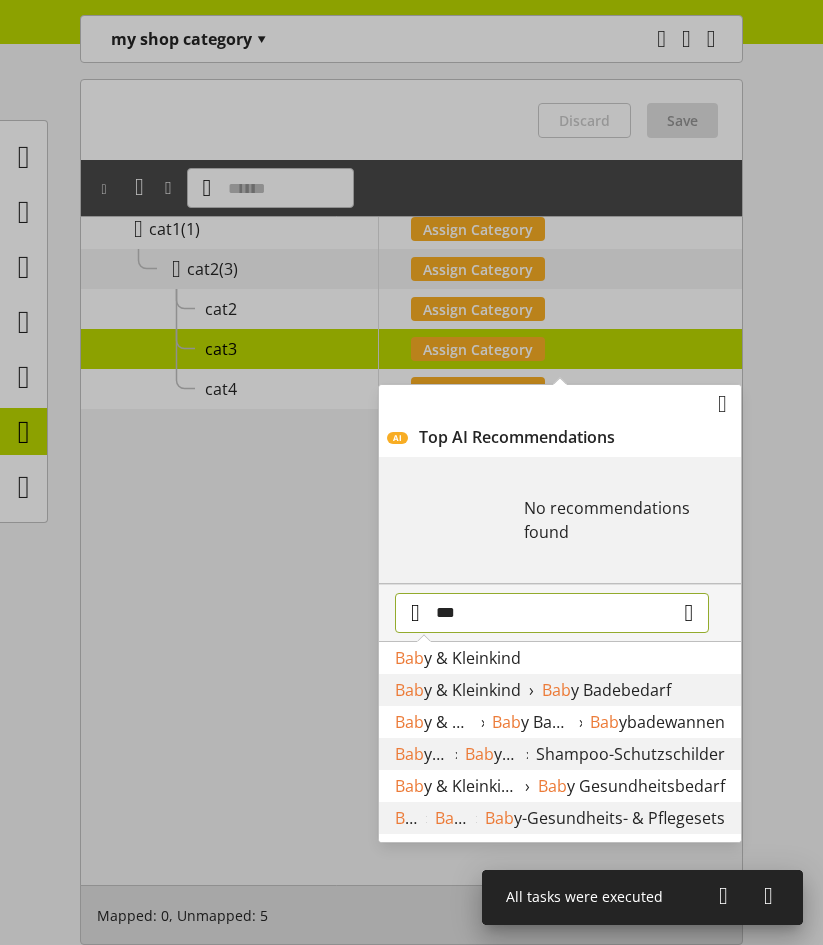 type on "***" 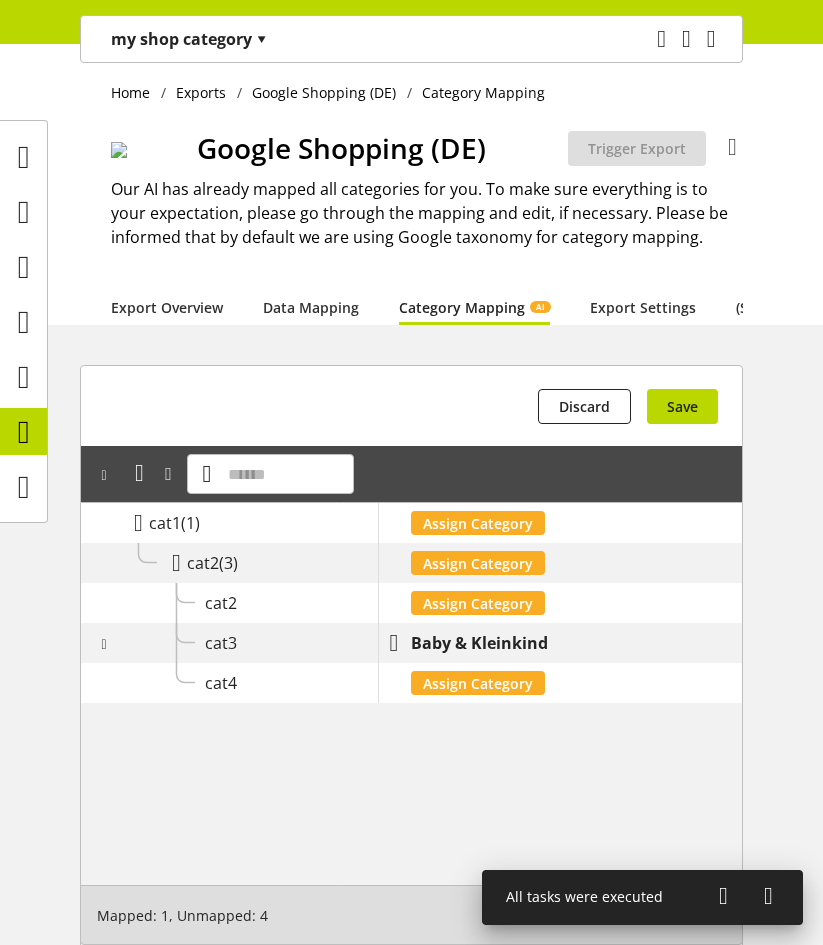 scroll, scrollTop: 0, scrollLeft: 0, axis: both 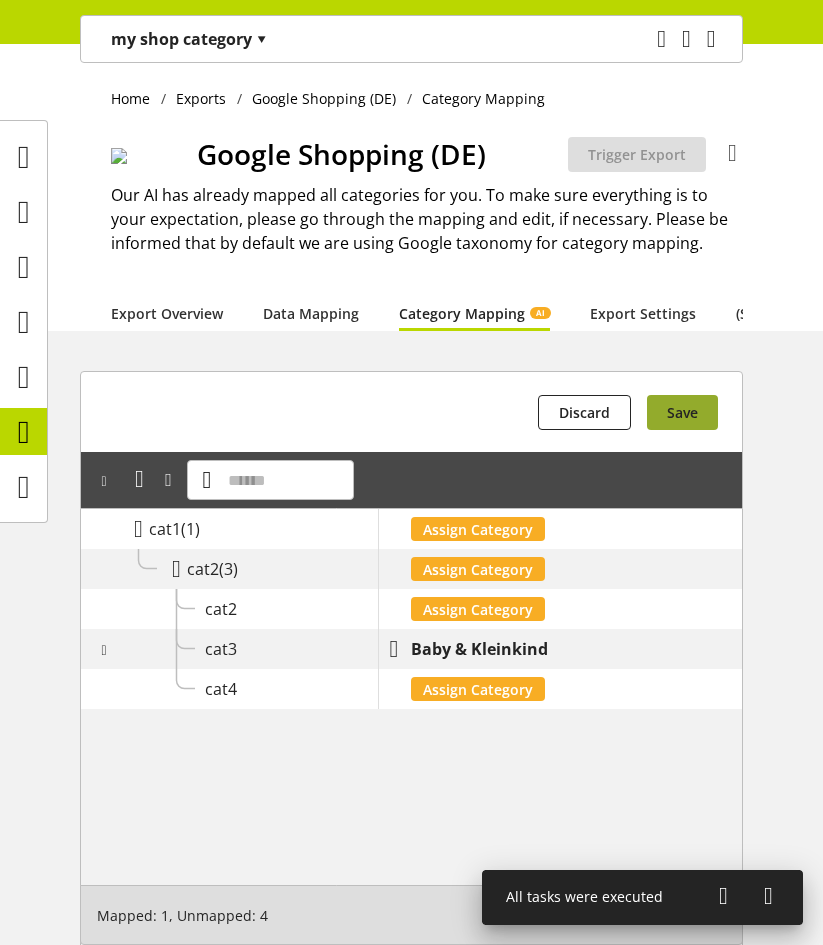click on "Save" at bounding box center [682, 412] 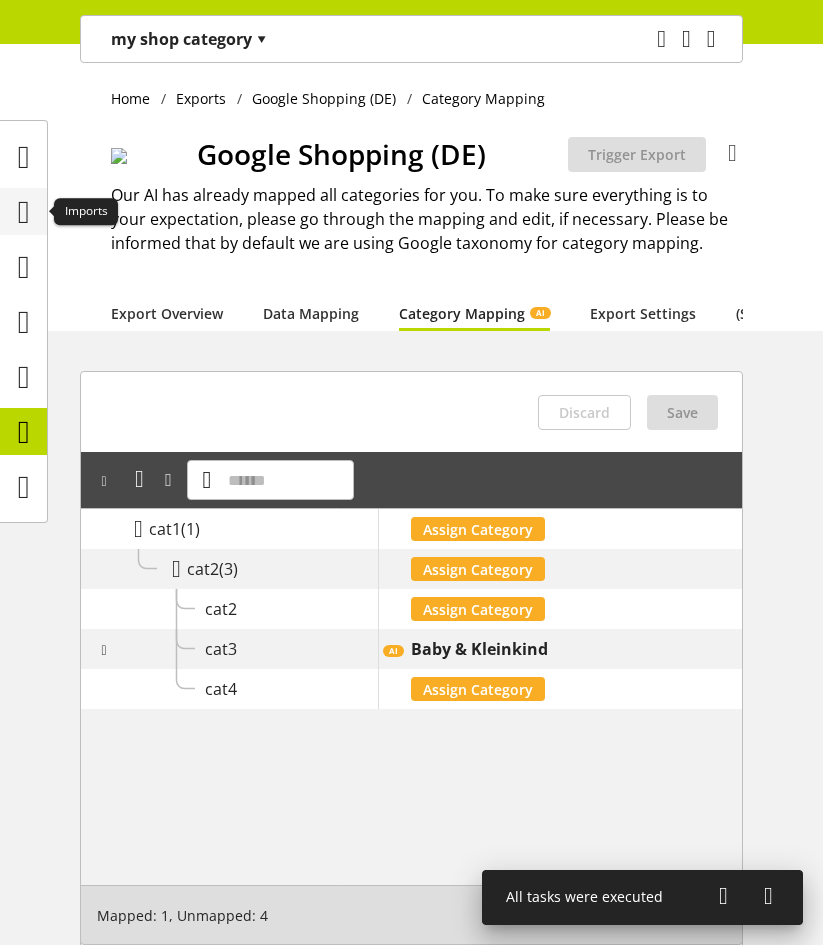 click at bounding box center [24, 212] 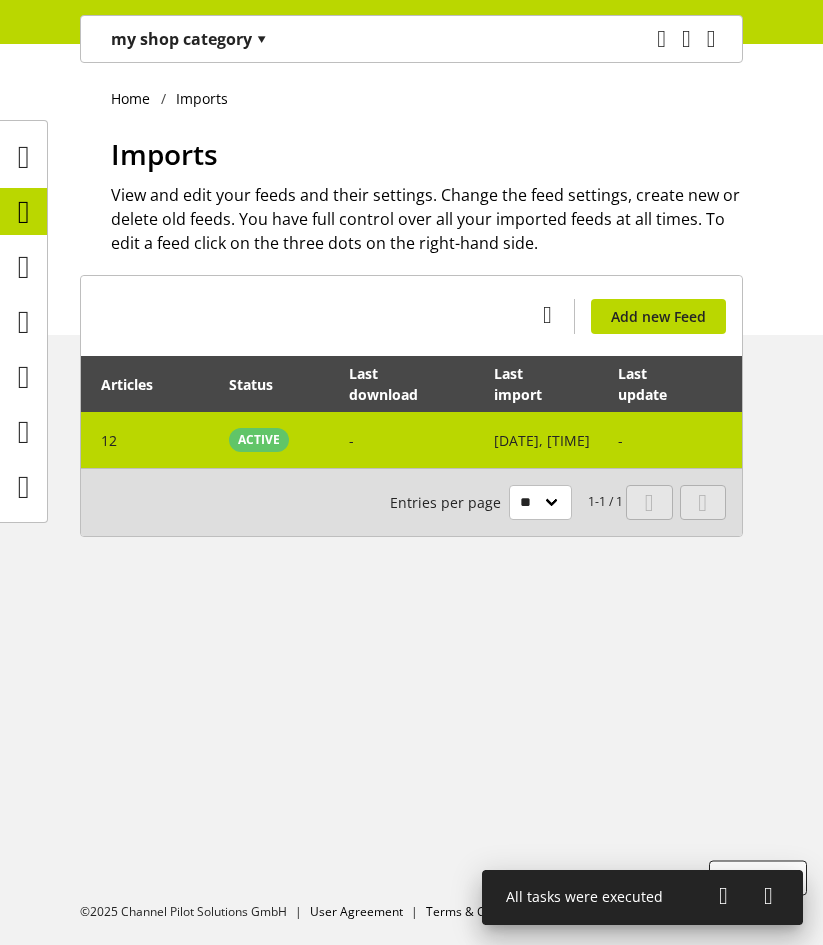 scroll, scrollTop: 0, scrollLeft: 399, axis: horizontal 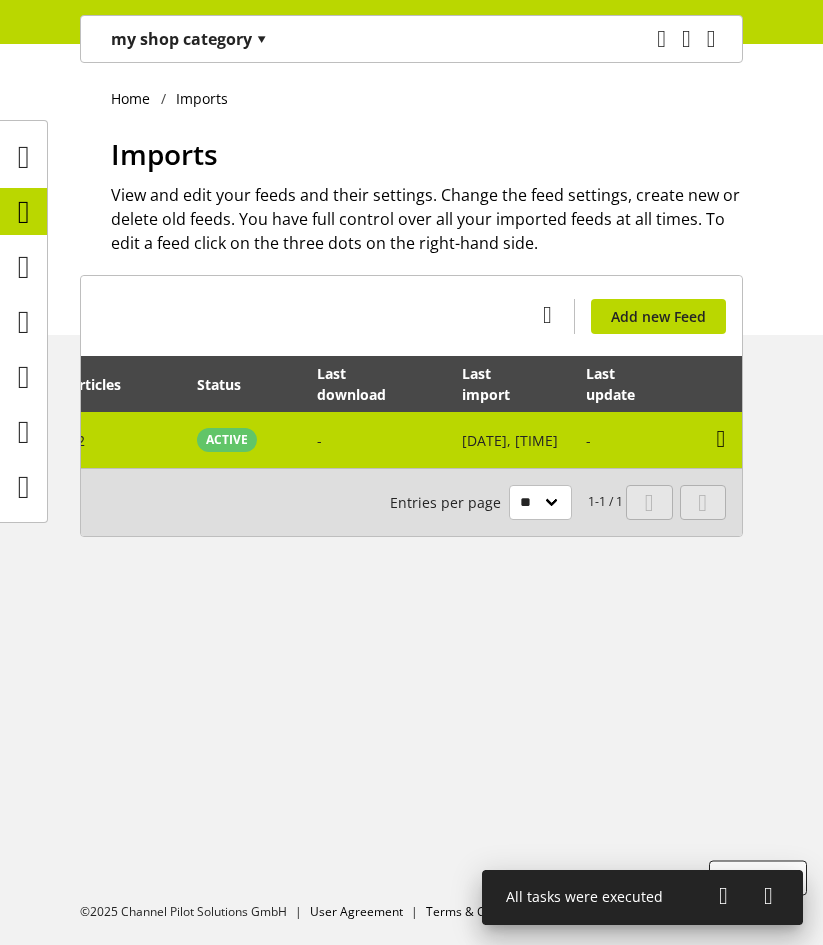 click at bounding box center [721, 439] 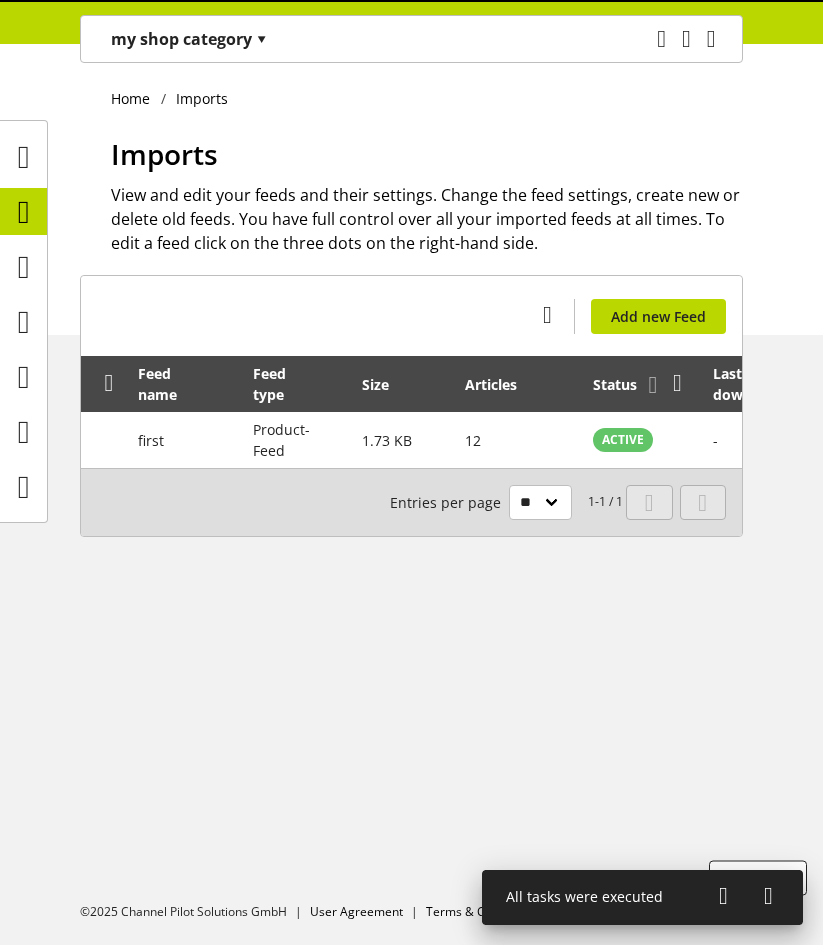scroll, scrollTop: 0, scrollLeft: 0, axis: both 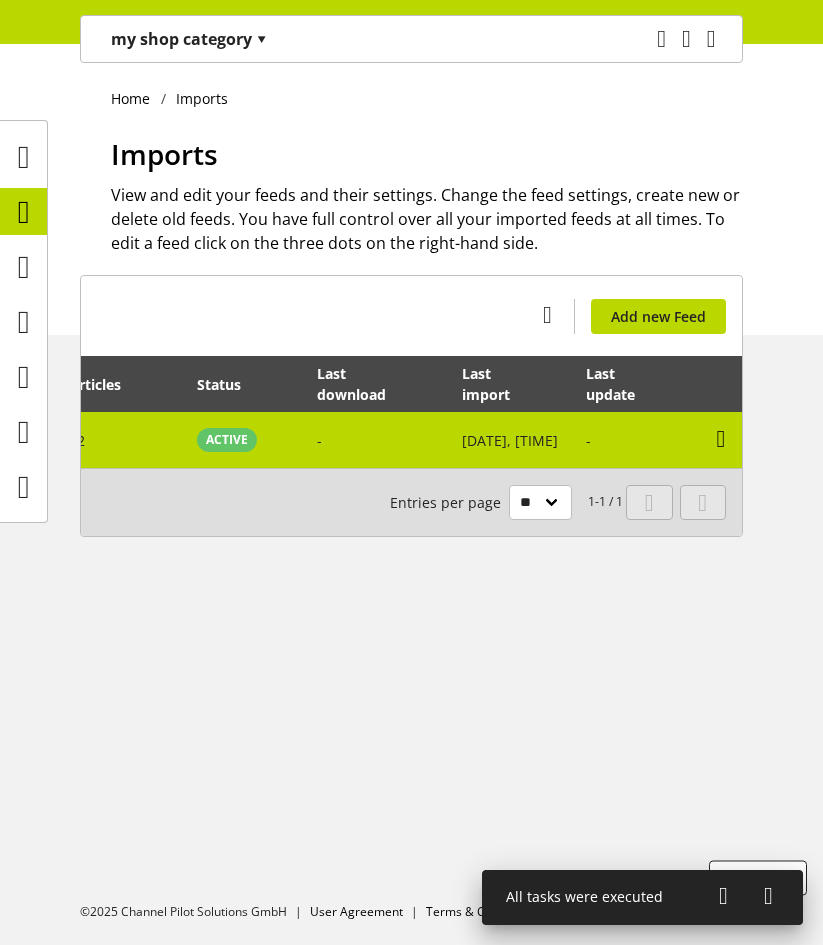 click at bounding box center [721, 439] 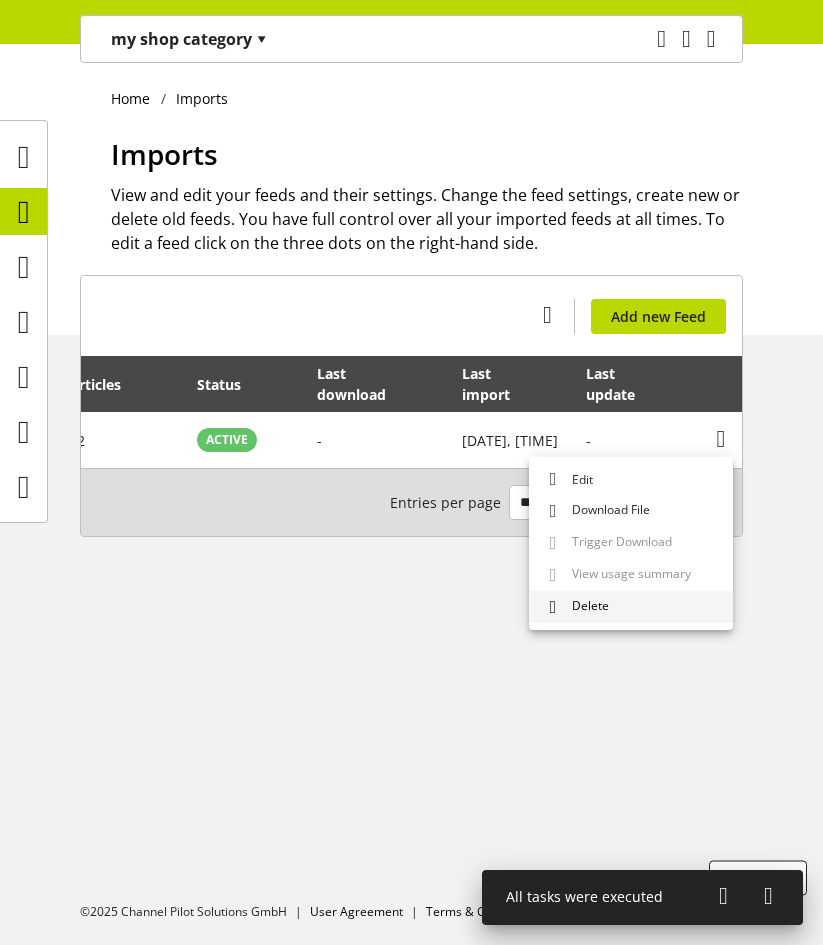 click on "Delete" at bounding box center (631, 607) 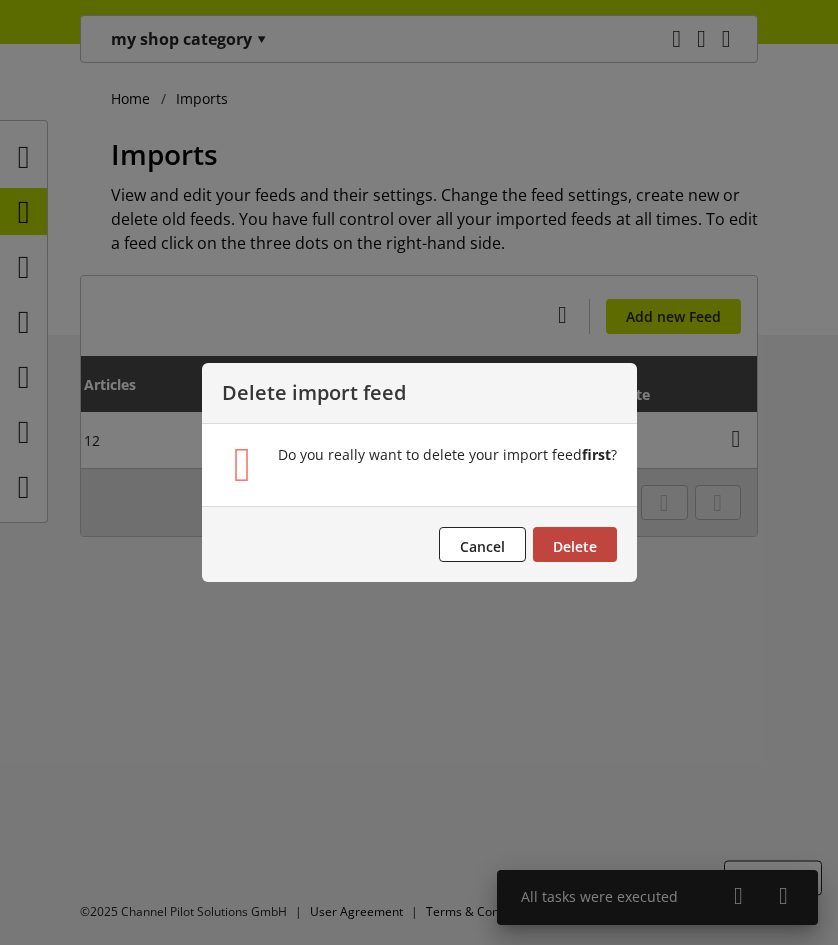 click on "Delete" at bounding box center [575, 544] 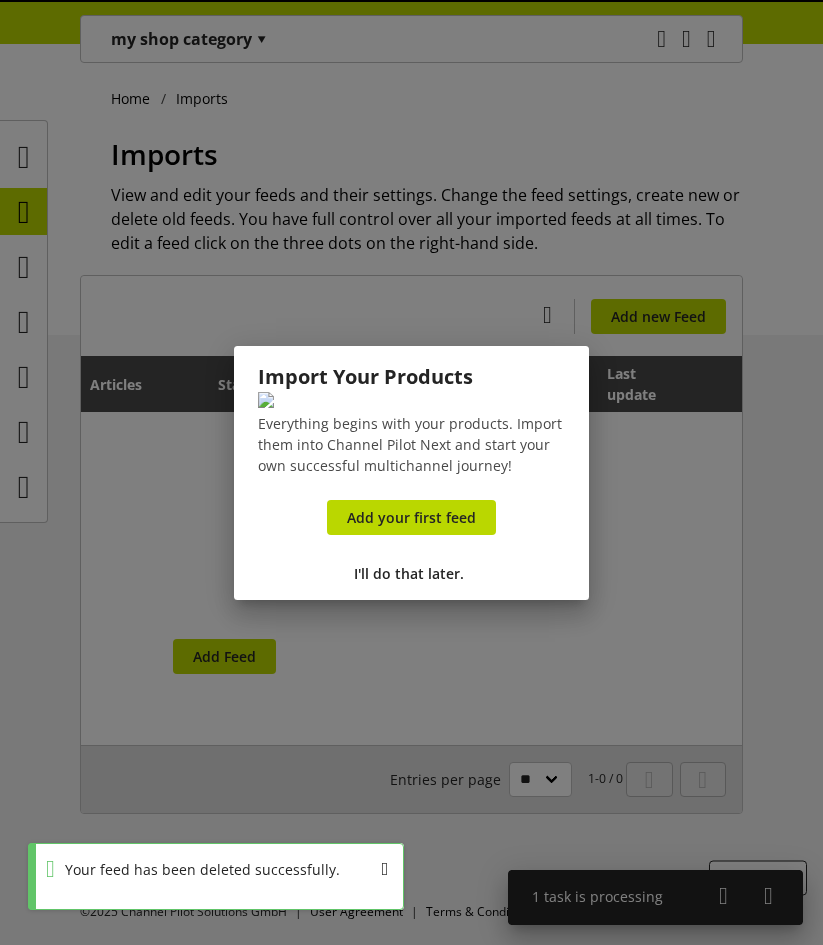 scroll, scrollTop: 0, scrollLeft: 363, axis: horizontal 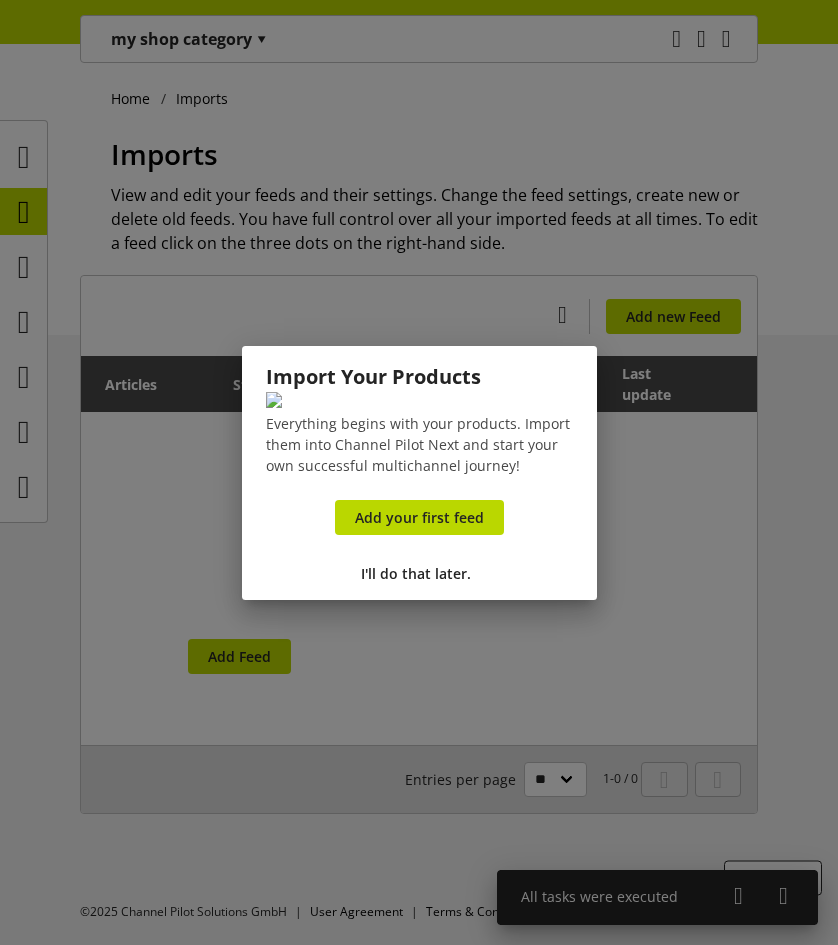 click at bounding box center (419, 472) 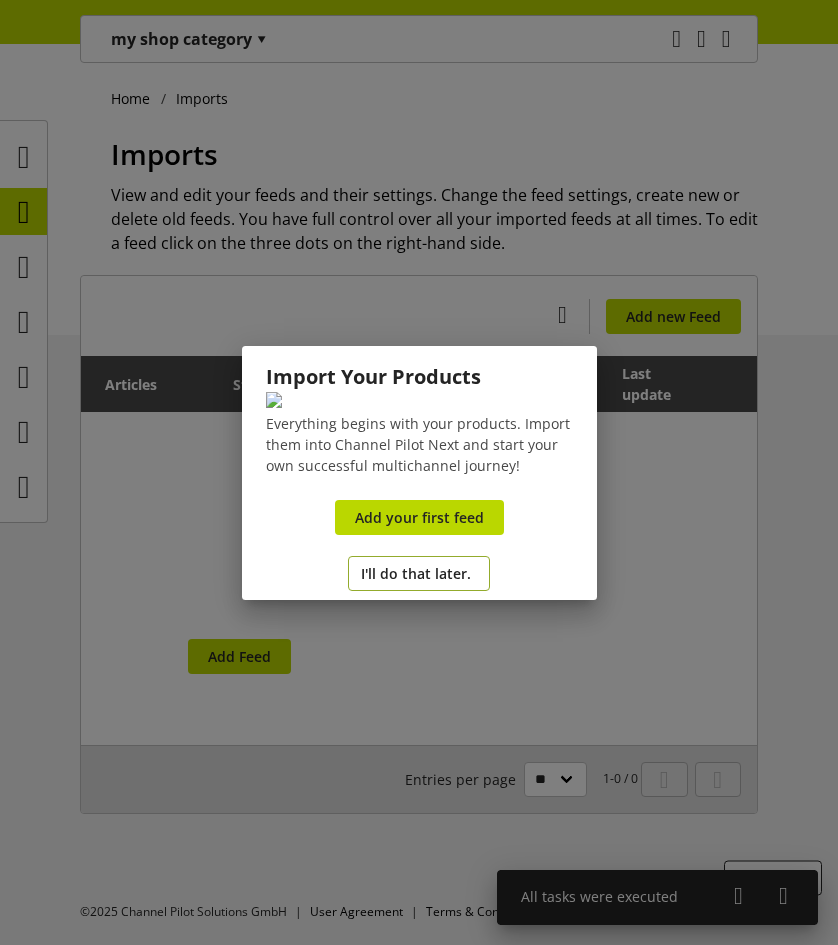 click on "I'll do that later." at bounding box center (416, 573) 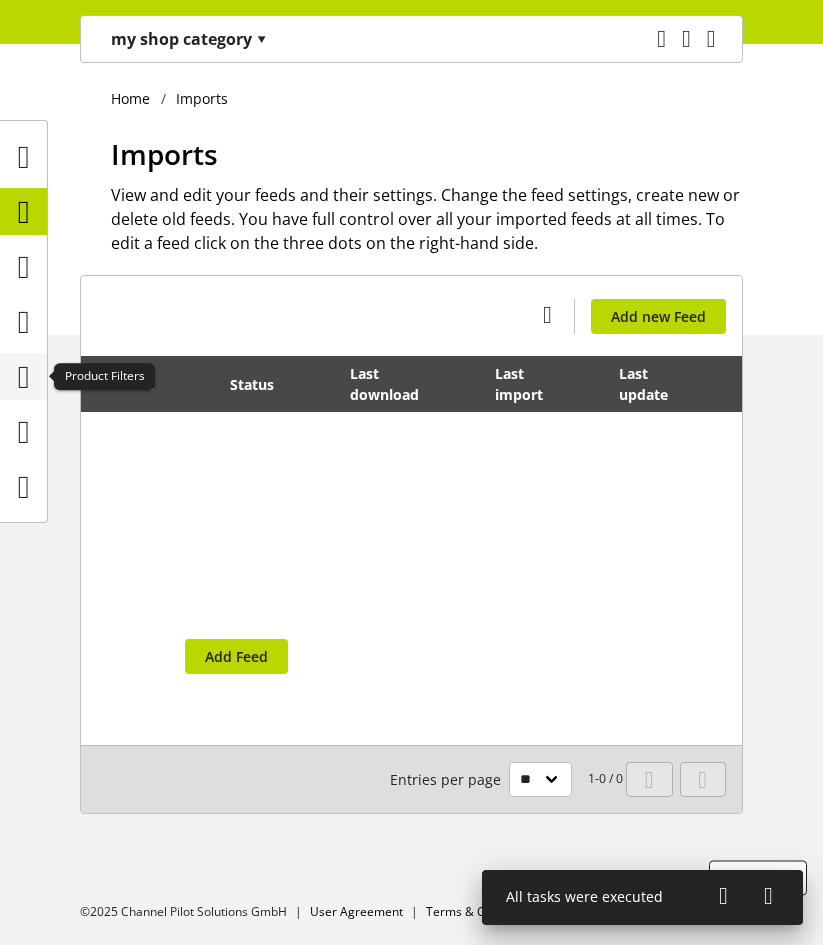 click at bounding box center [24, 377] 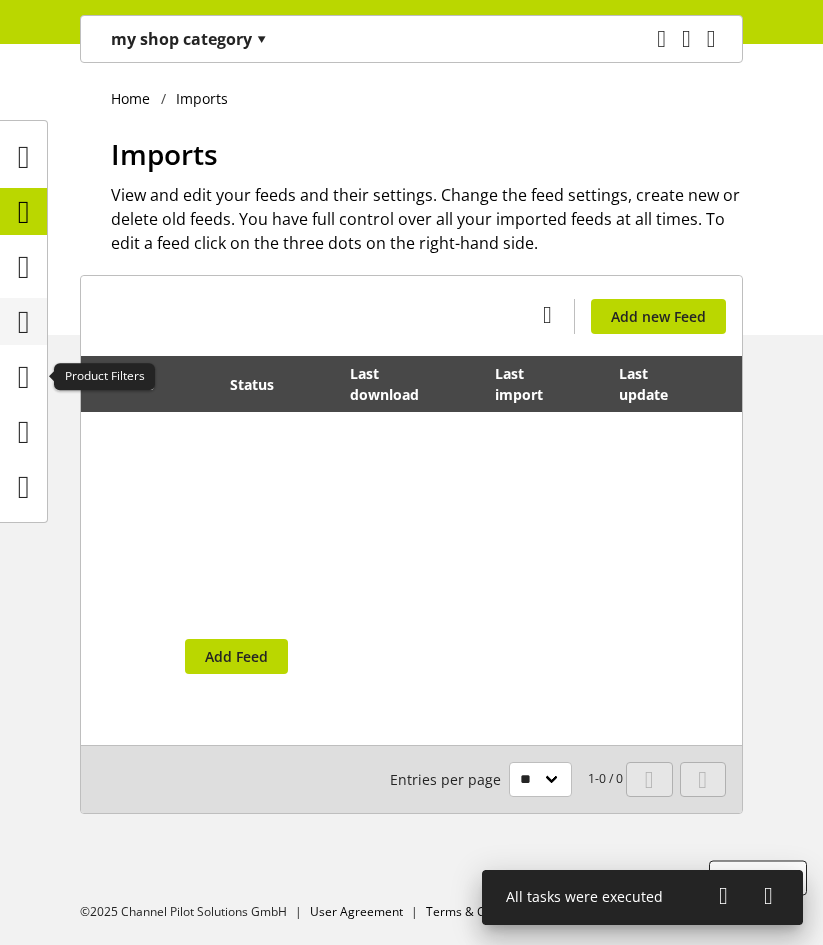 click at bounding box center (24, 322) 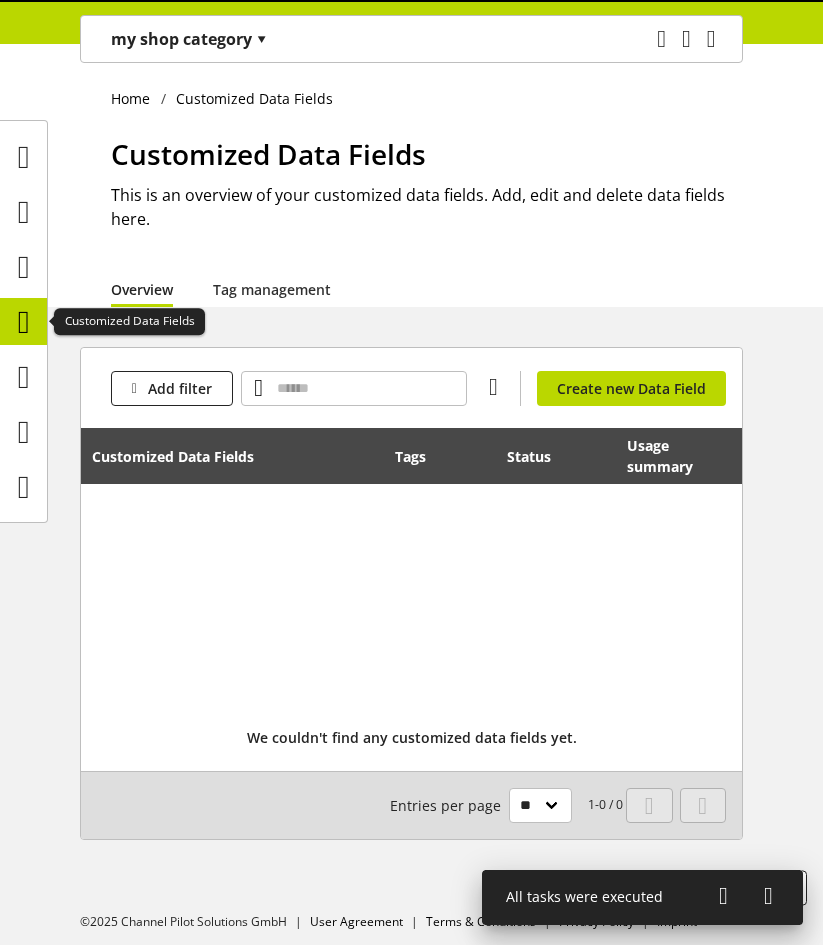 click at bounding box center [24, 322] 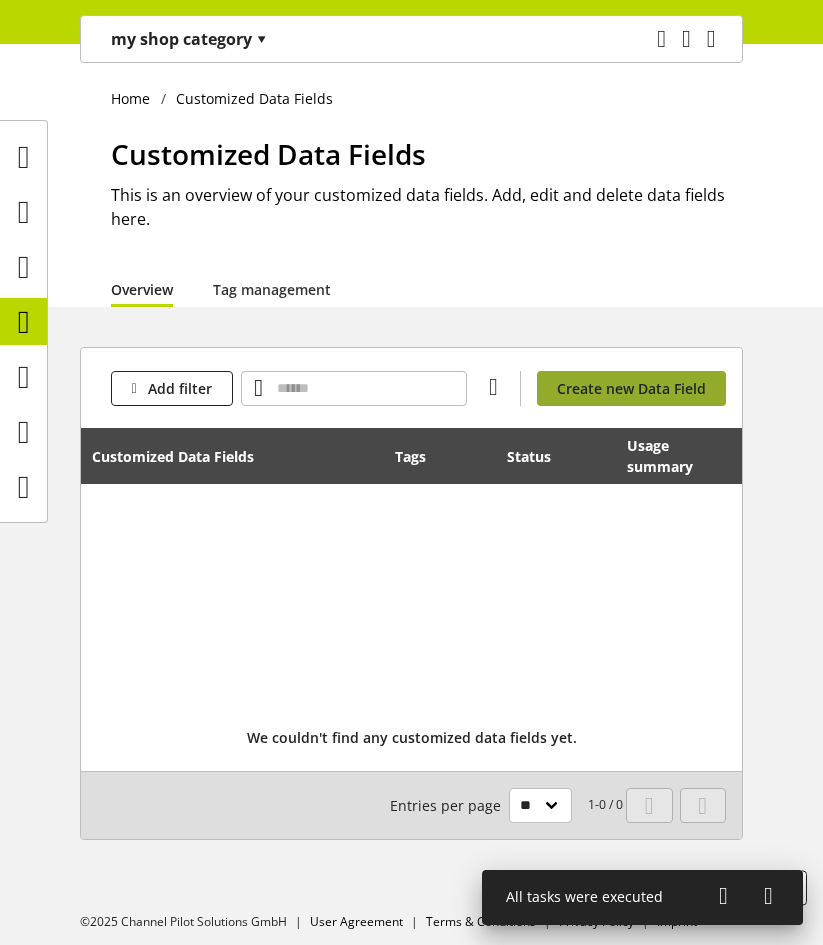 click on "Create new Data Field" at bounding box center [631, 388] 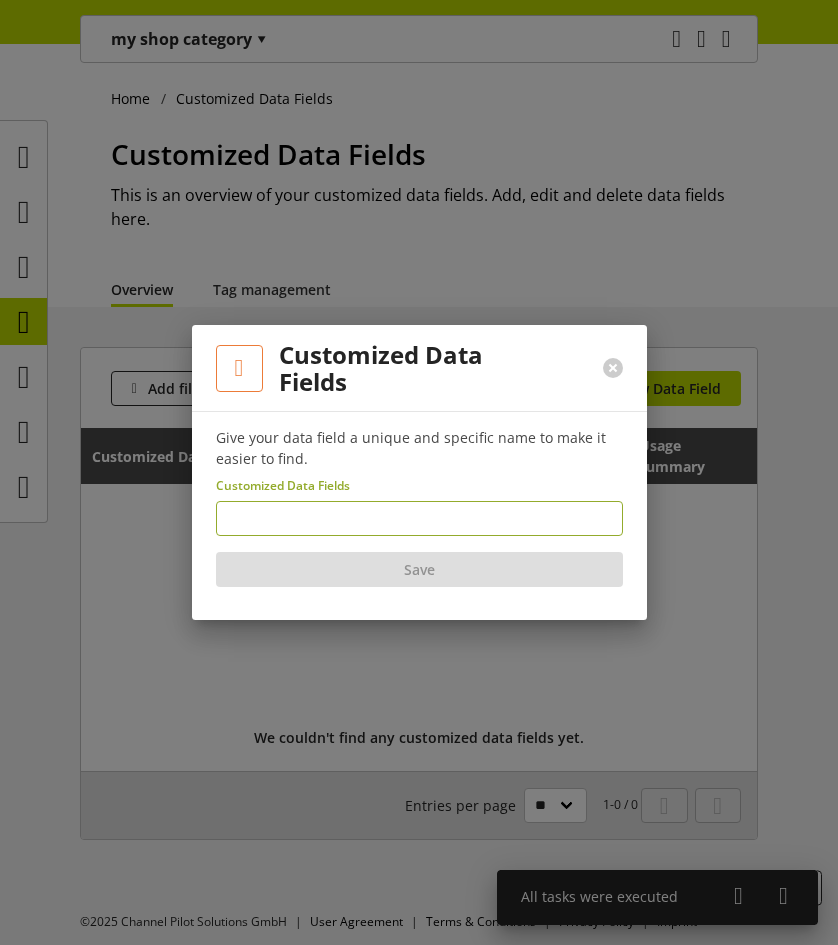 click at bounding box center [419, 518] 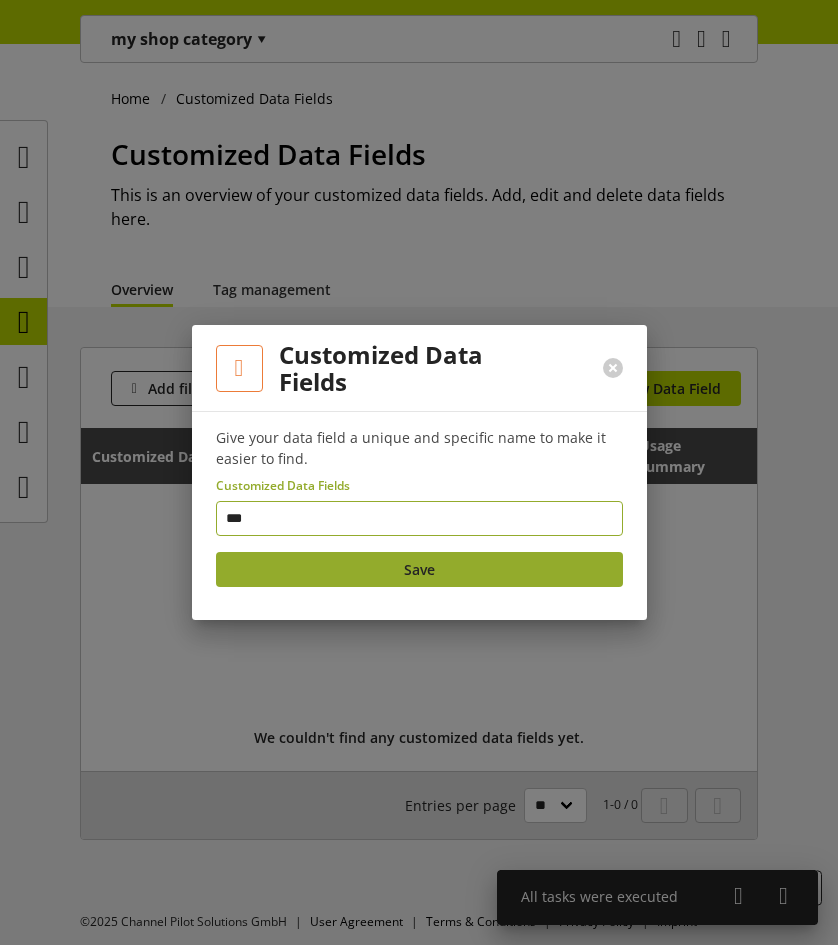 type on "***" 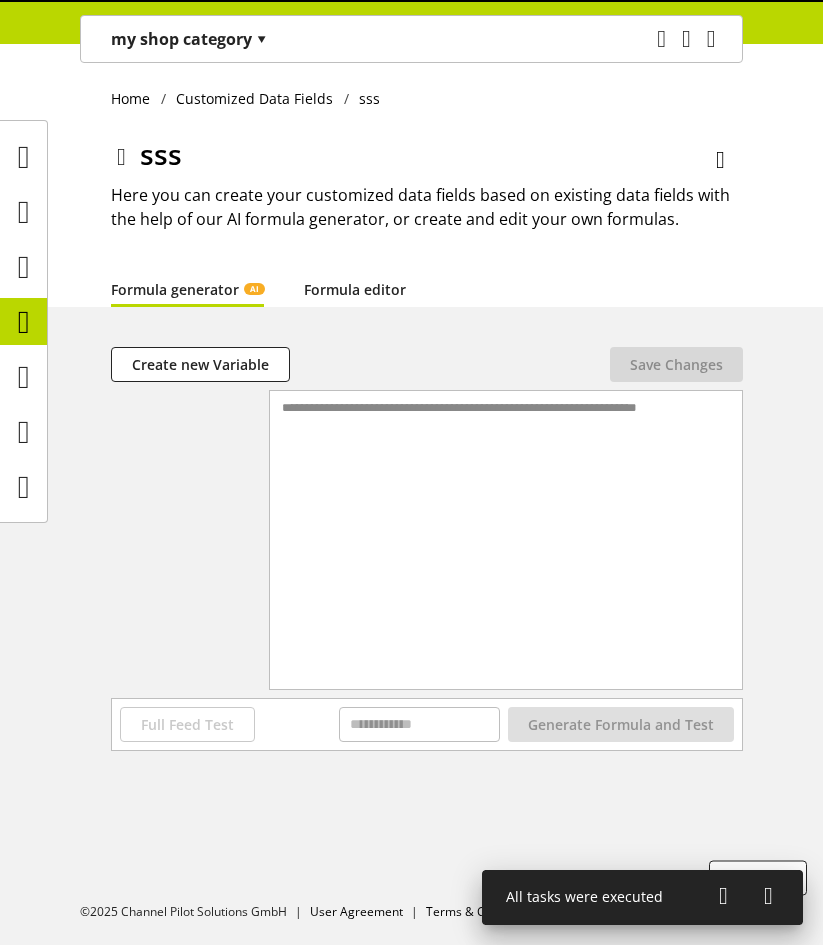 click on "Formula editor" at bounding box center [355, 289] 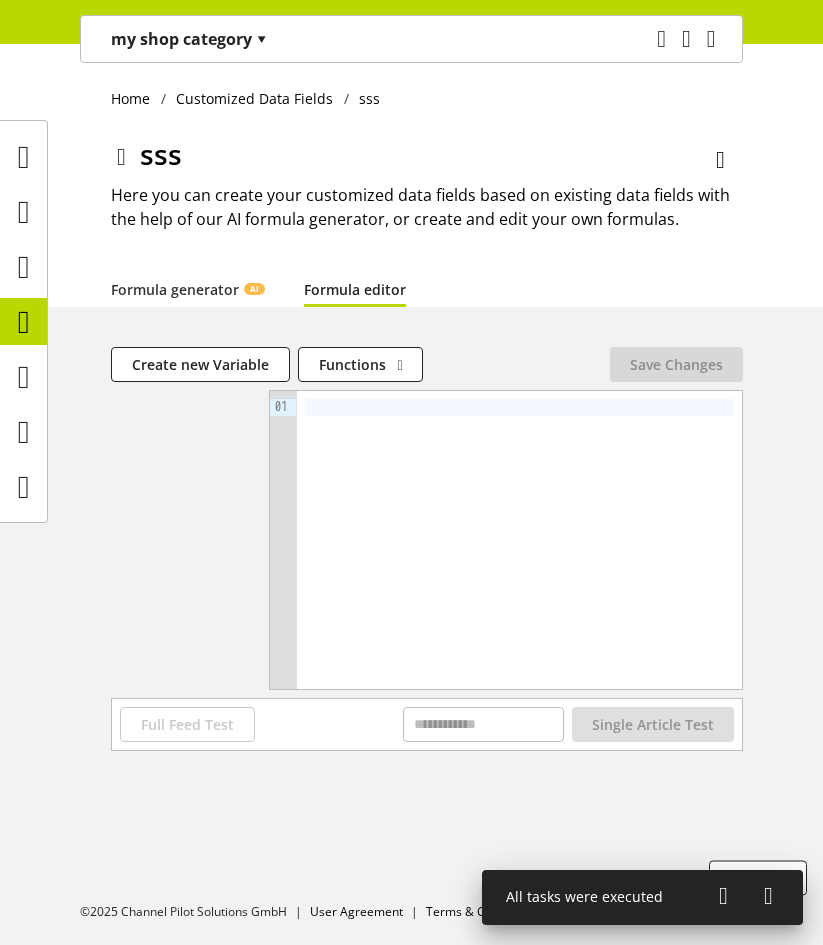 click at bounding box center (519, 540) 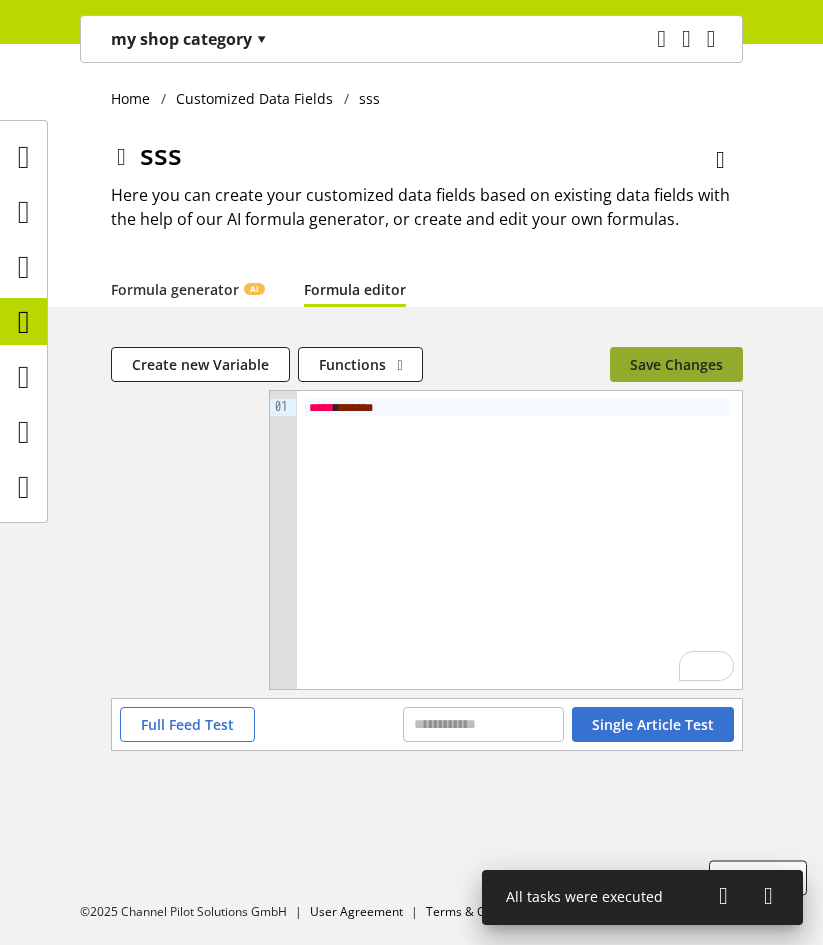 click on "Save Changes" at bounding box center [676, 364] 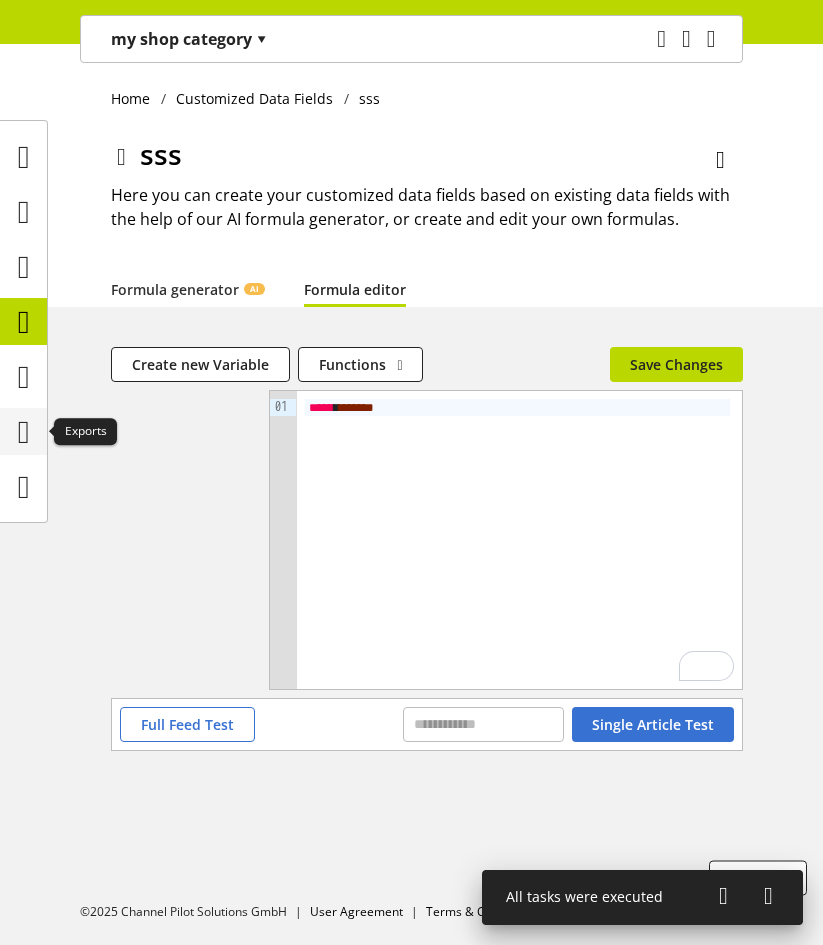 click at bounding box center (24, 432) 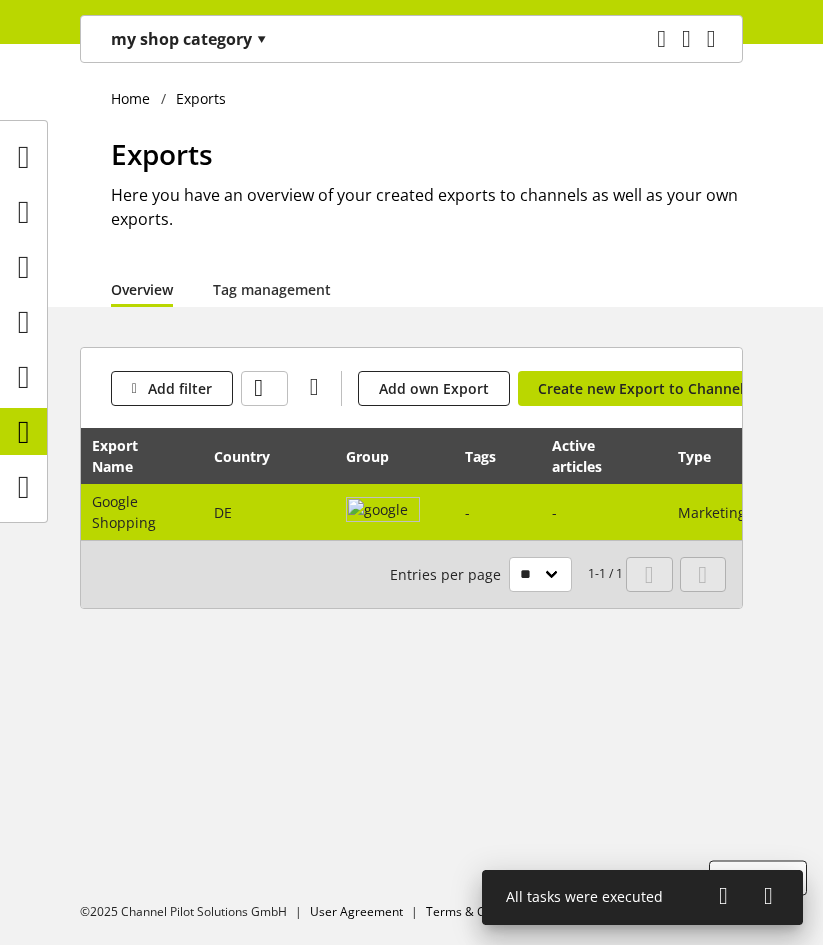 click on "-" at bounding box center (497, 512) 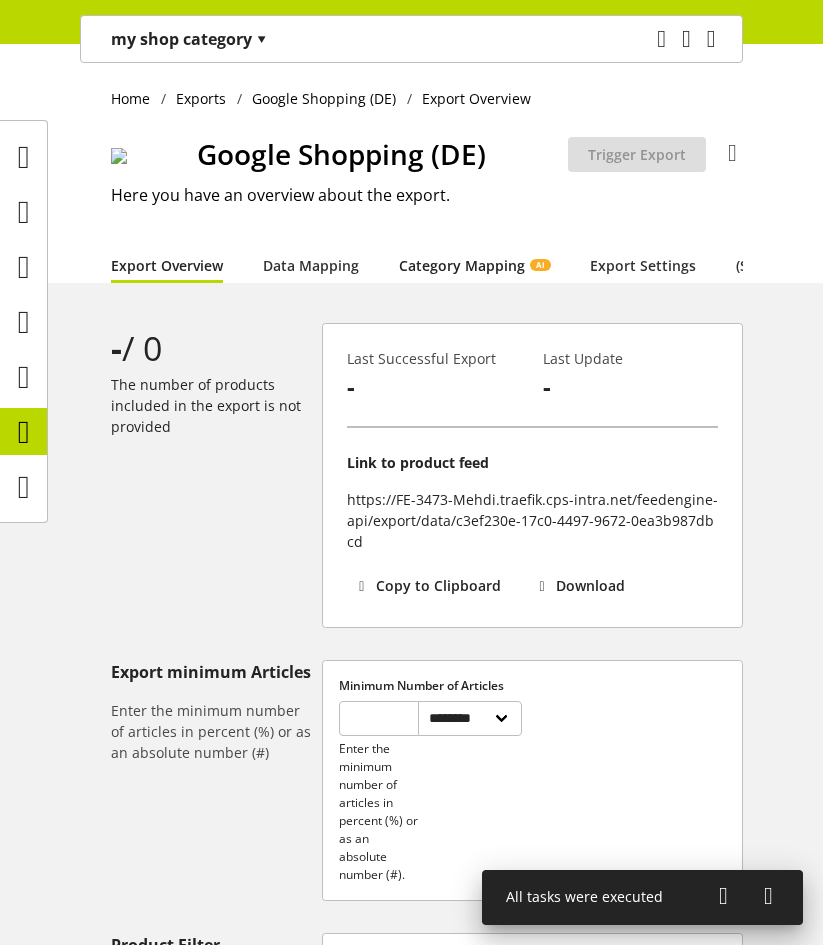 click on "Category Mapping AI" at bounding box center (474, 265) 